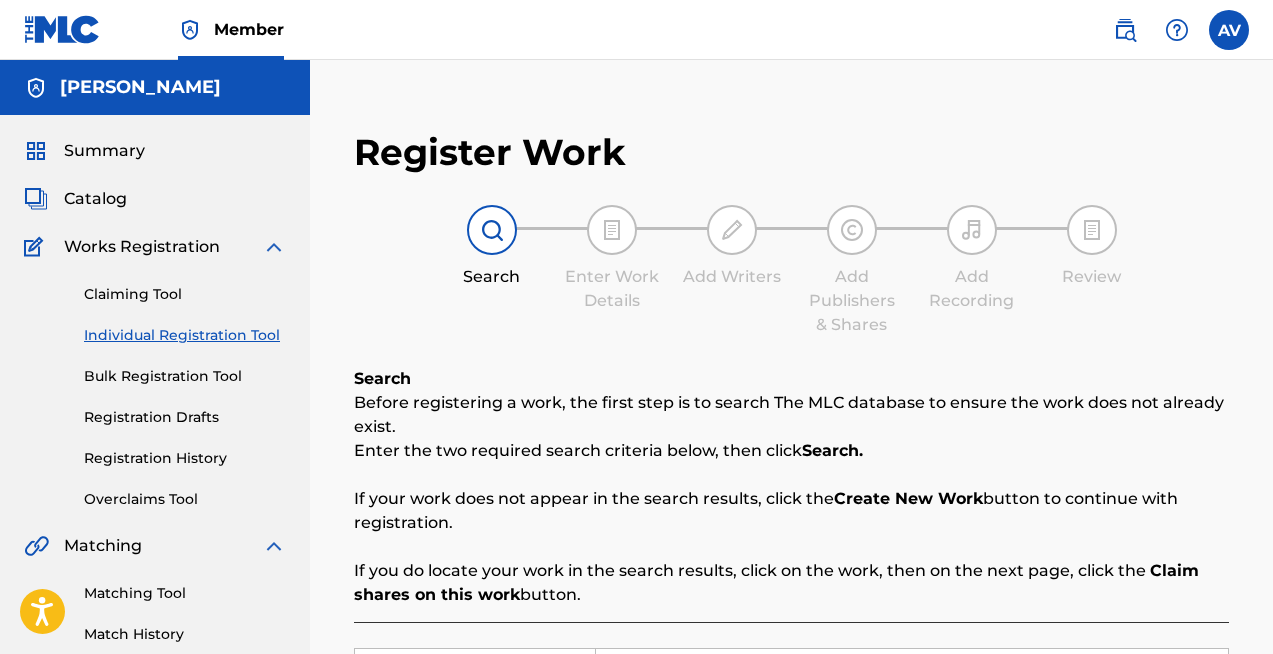 scroll, scrollTop: 300, scrollLeft: 0, axis: vertical 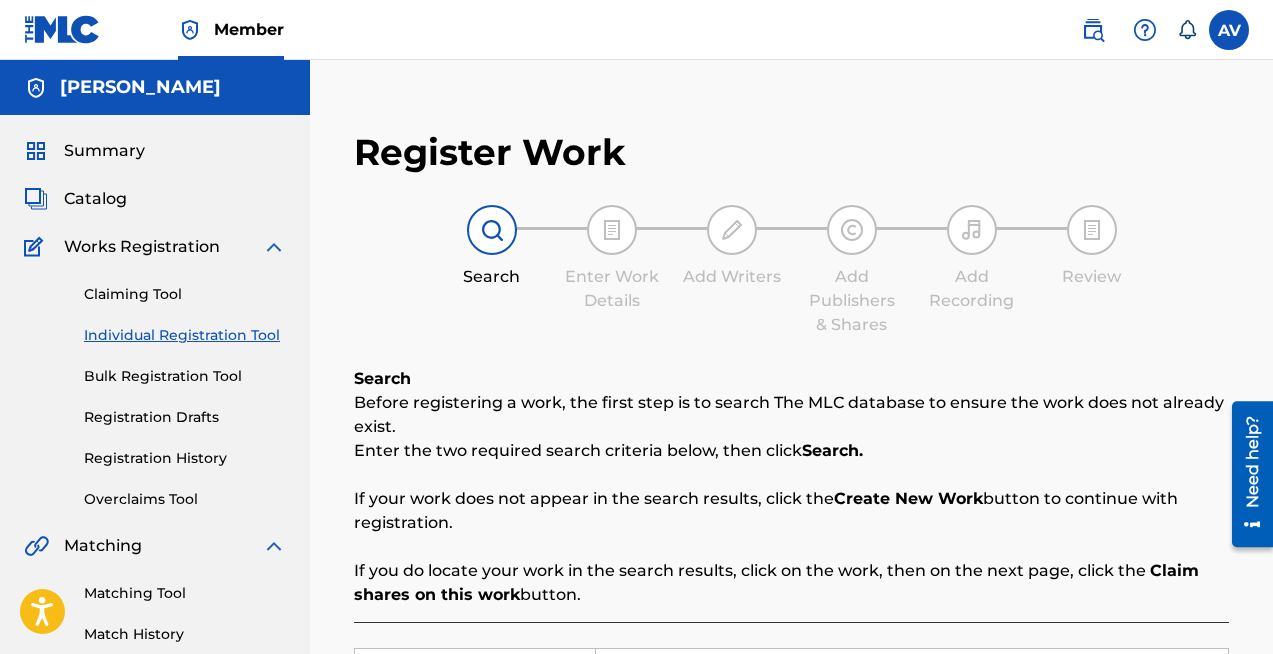 click on "Catalog" at bounding box center (95, 199) 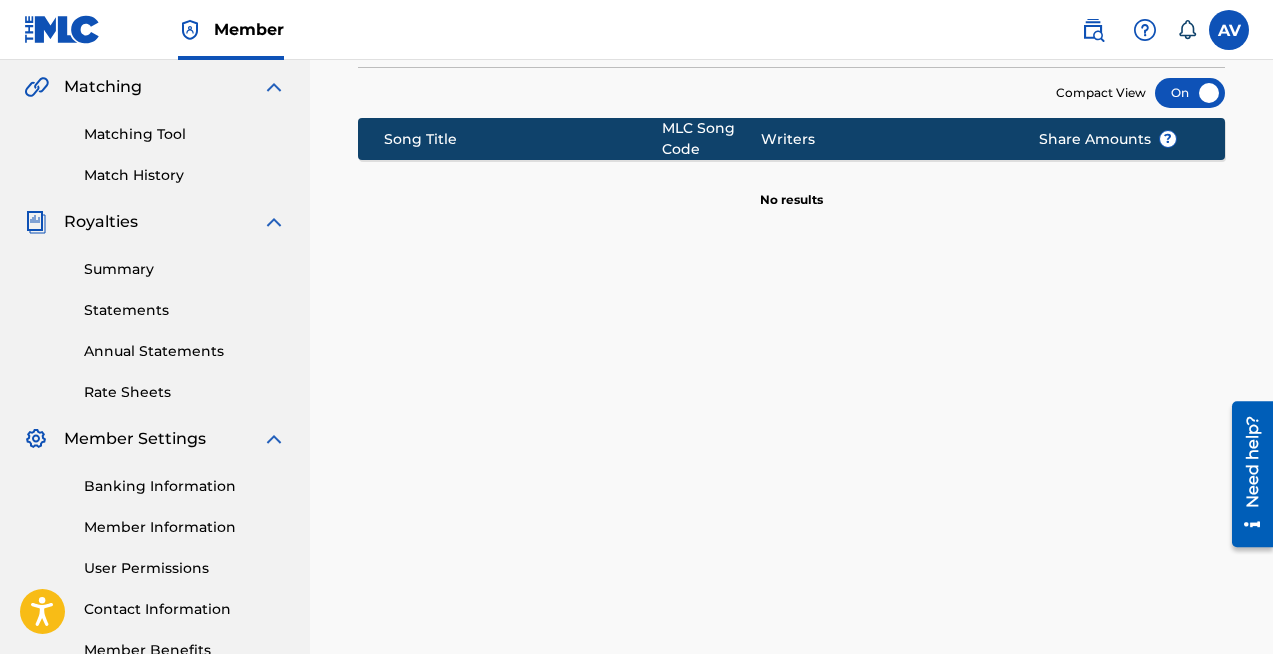 scroll, scrollTop: 0, scrollLeft: 0, axis: both 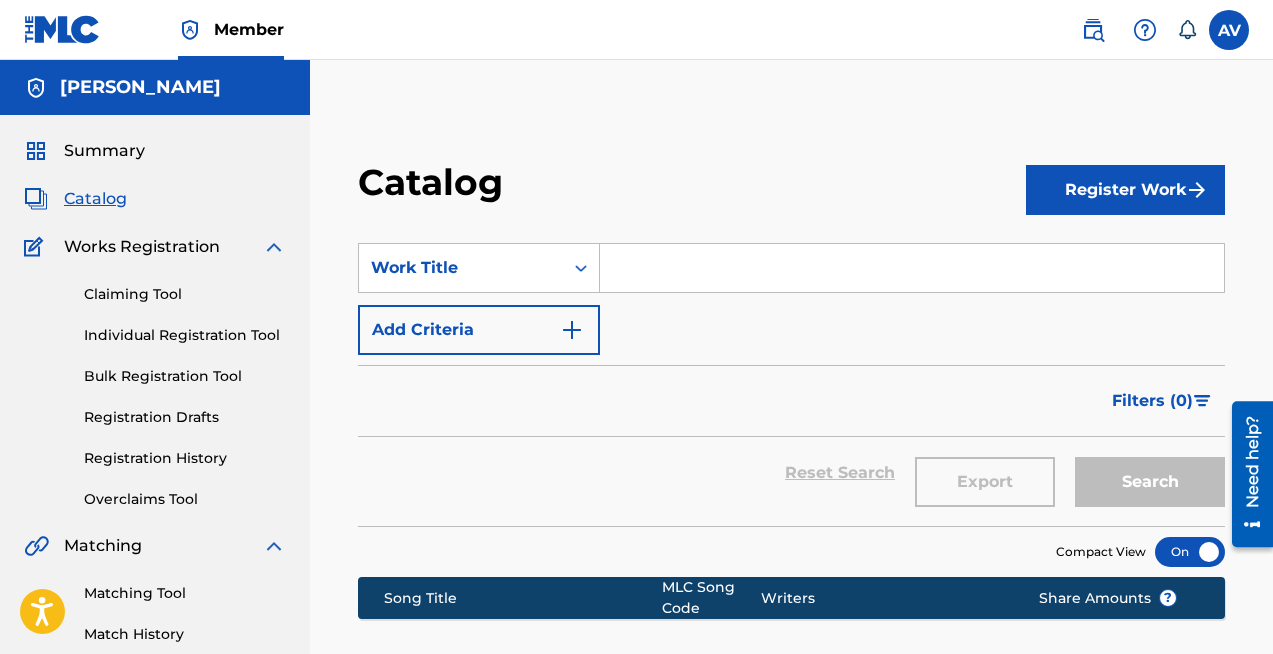 click on "Summary Catalog Works Registration Claiming Tool Individual Registration Tool Bulk Registration Tool Registration Drafts Registration History Overclaims Tool Matching Matching Tool Match History Royalties Summary Statements Annual Statements Rate Sheets Member Settings Banking Information Member Information User Permissions Contact Information Member Benefits" at bounding box center [155, 629] 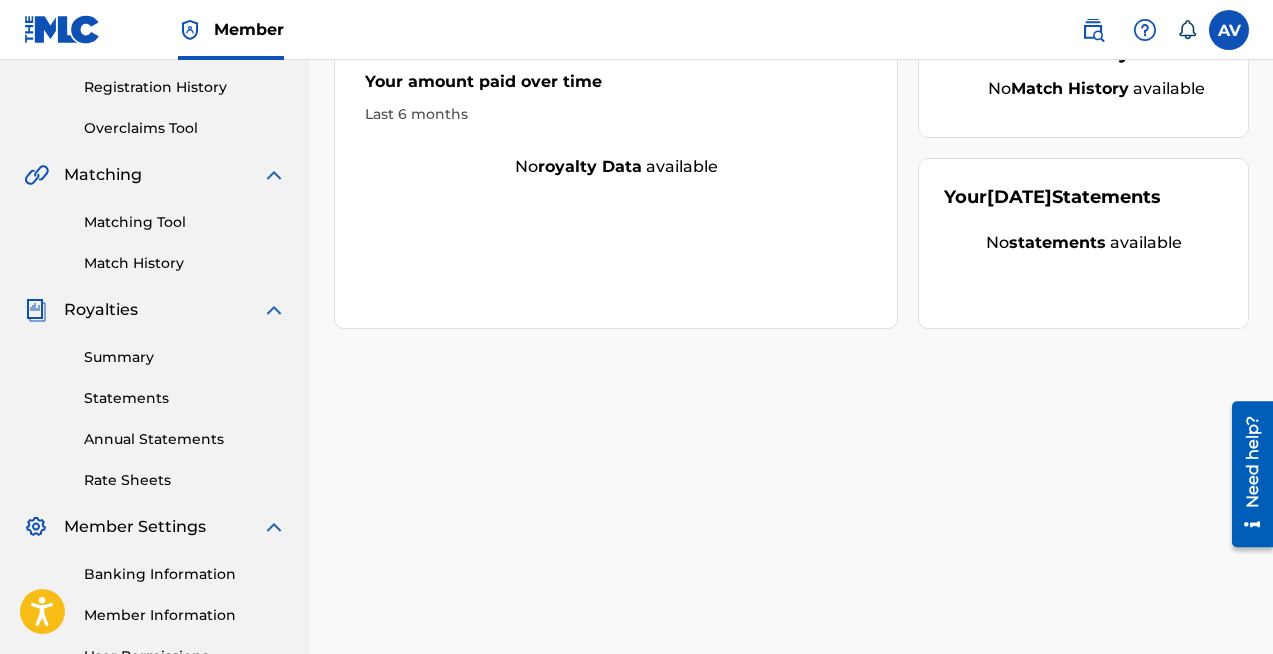 scroll, scrollTop: 103, scrollLeft: 0, axis: vertical 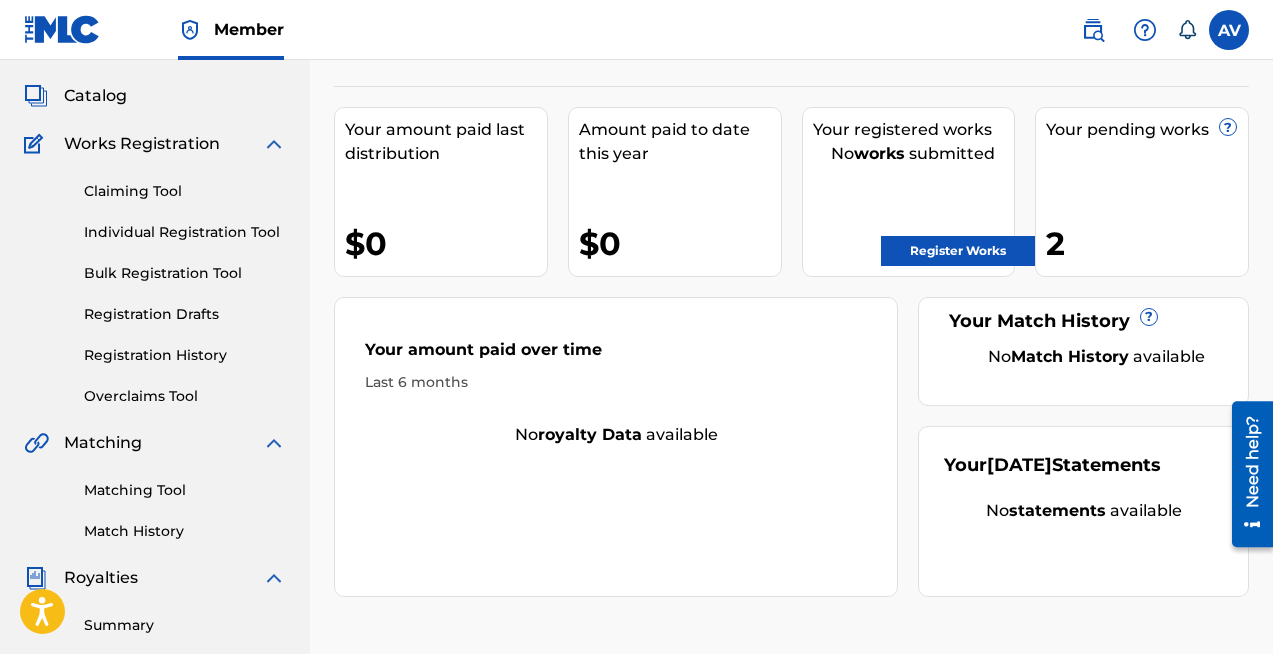 click on "Register Works" at bounding box center [958, 251] 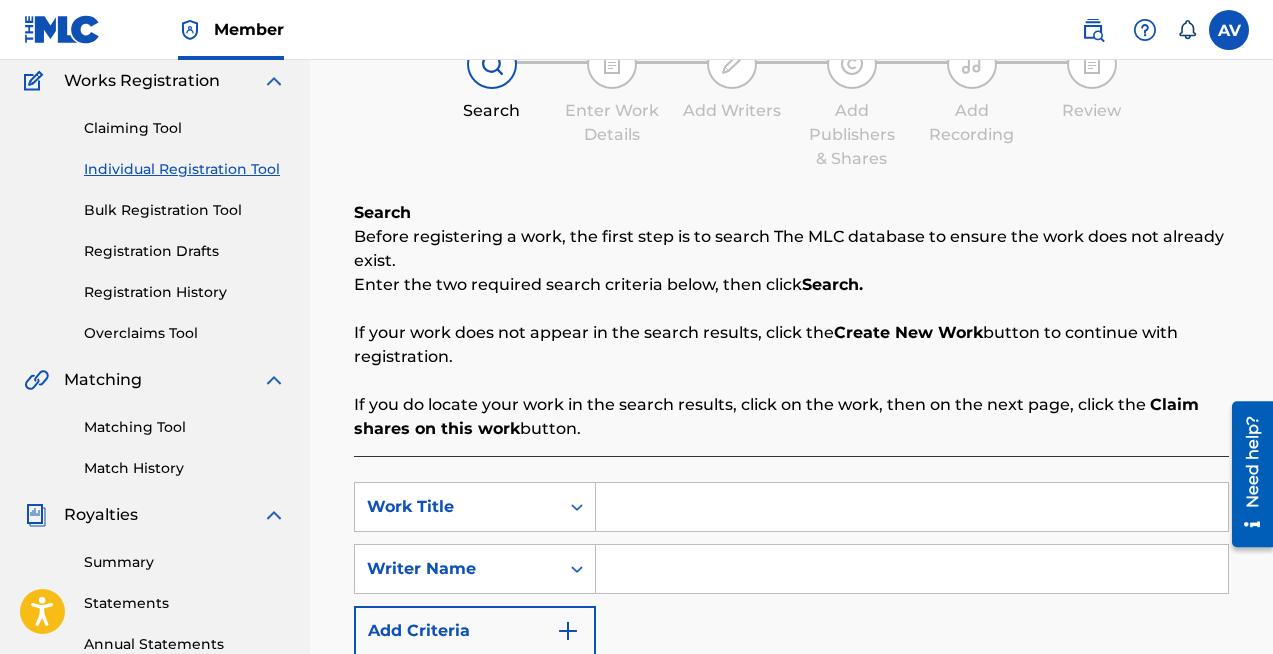 scroll, scrollTop: 276, scrollLeft: 0, axis: vertical 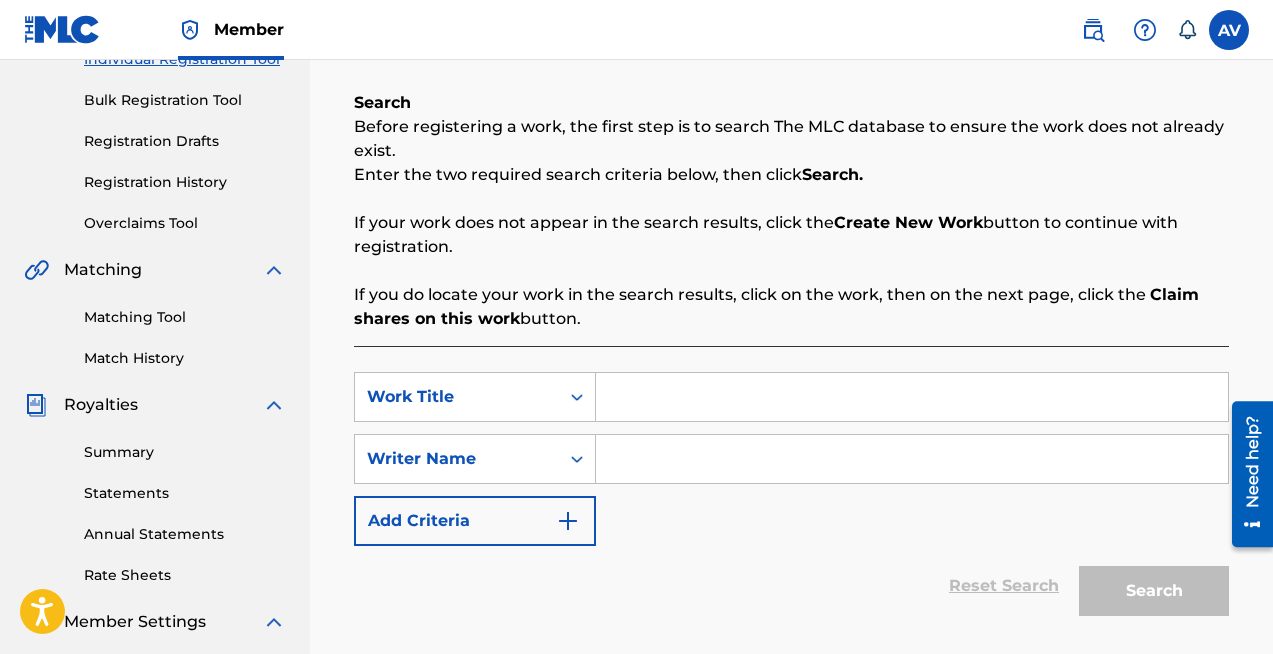 click at bounding box center [912, 397] 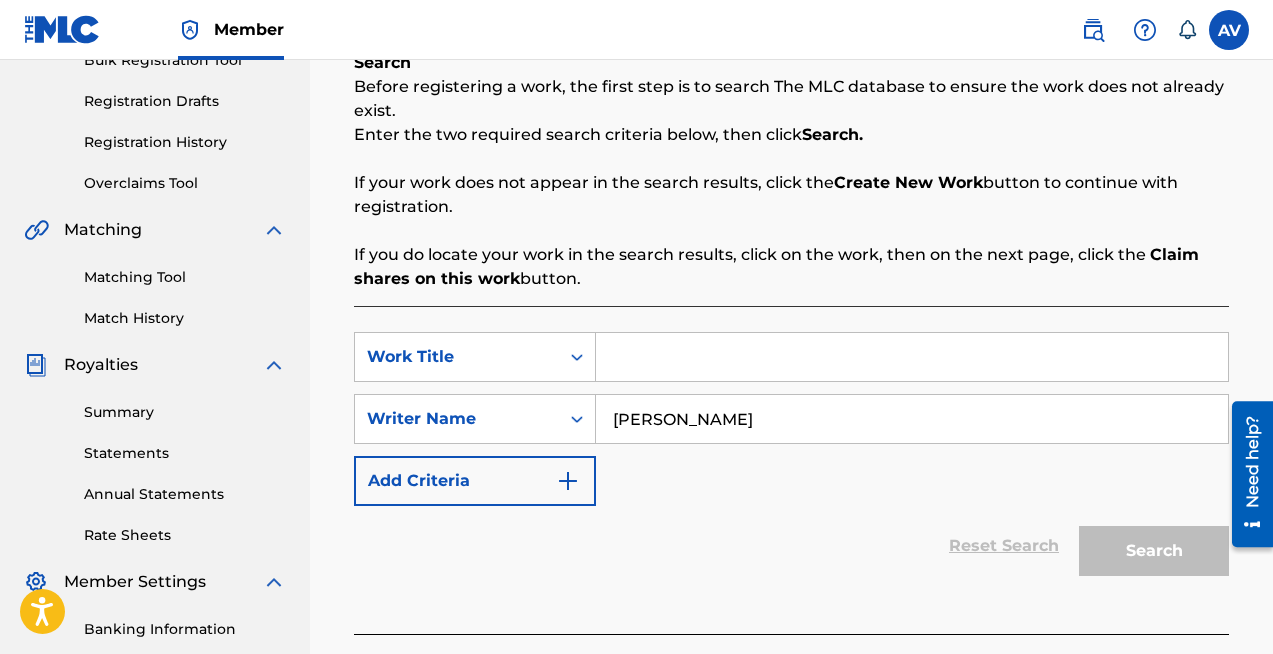 scroll, scrollTop: 320, scrollLeft: 0, axis: vertical 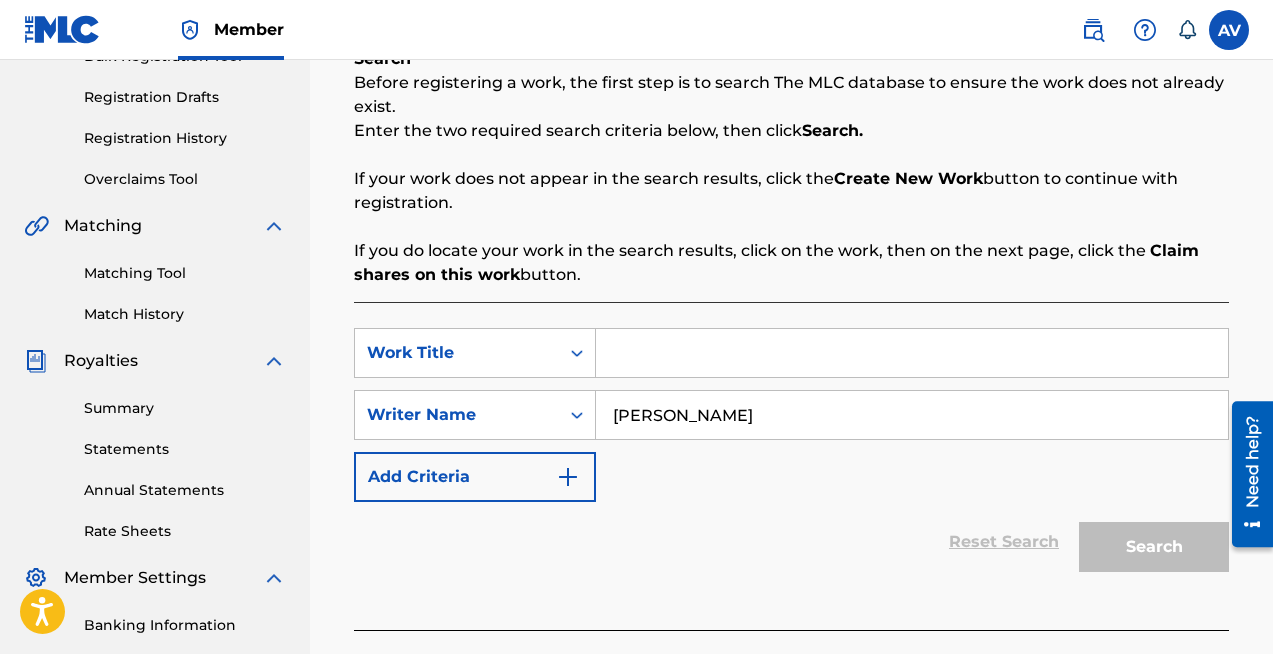click at bounding box center (912, 353) 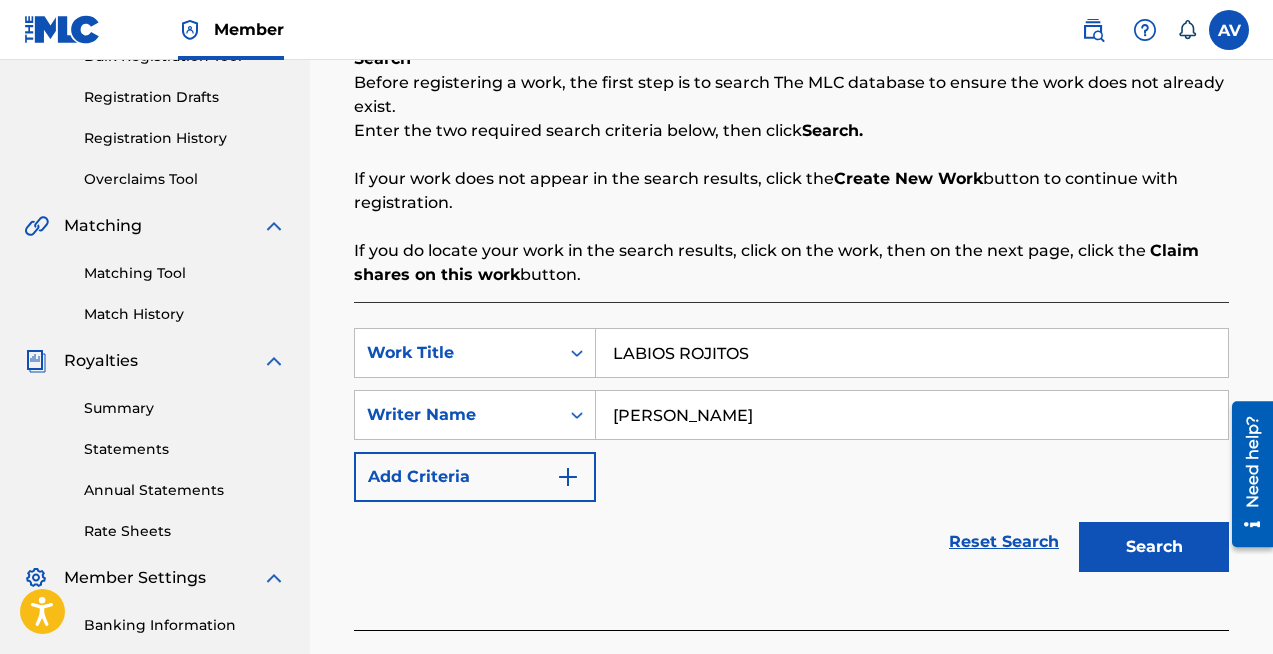 click on "Search" at bounding box center (1154, 547) 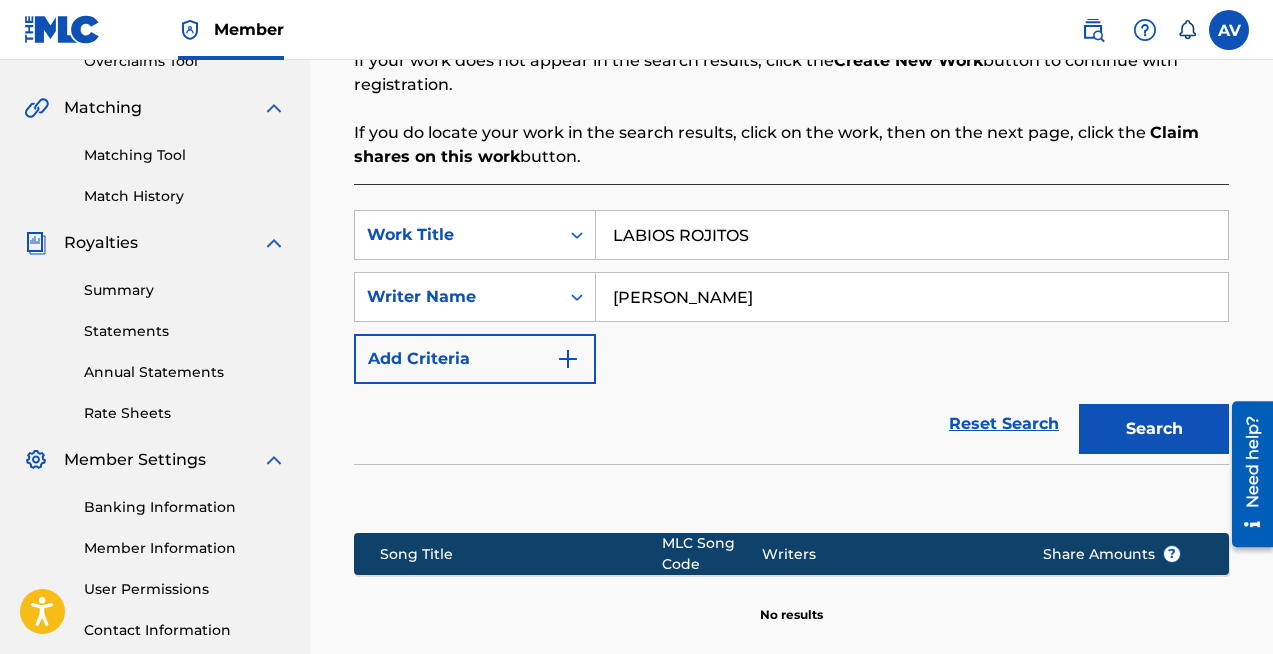 scroll, scrollTop: 565, scrollLeft: 0, axis: vertical 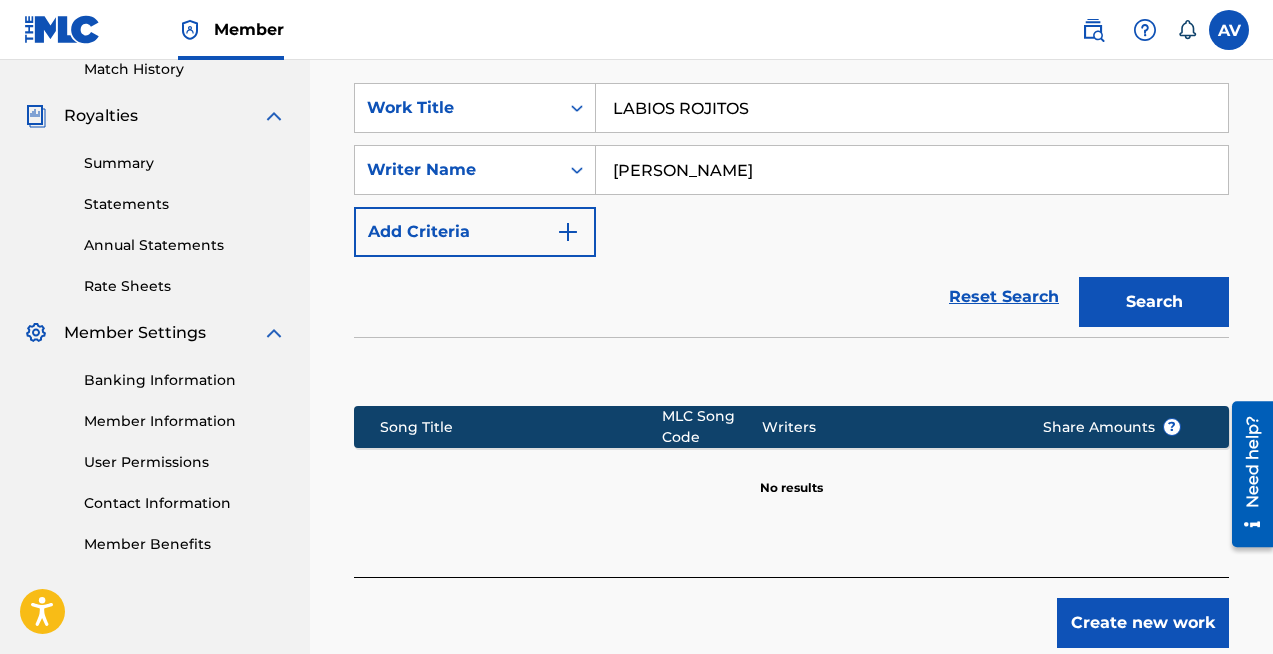 click on "LABIOS ROJITOS" at bounding box center (912, 108) 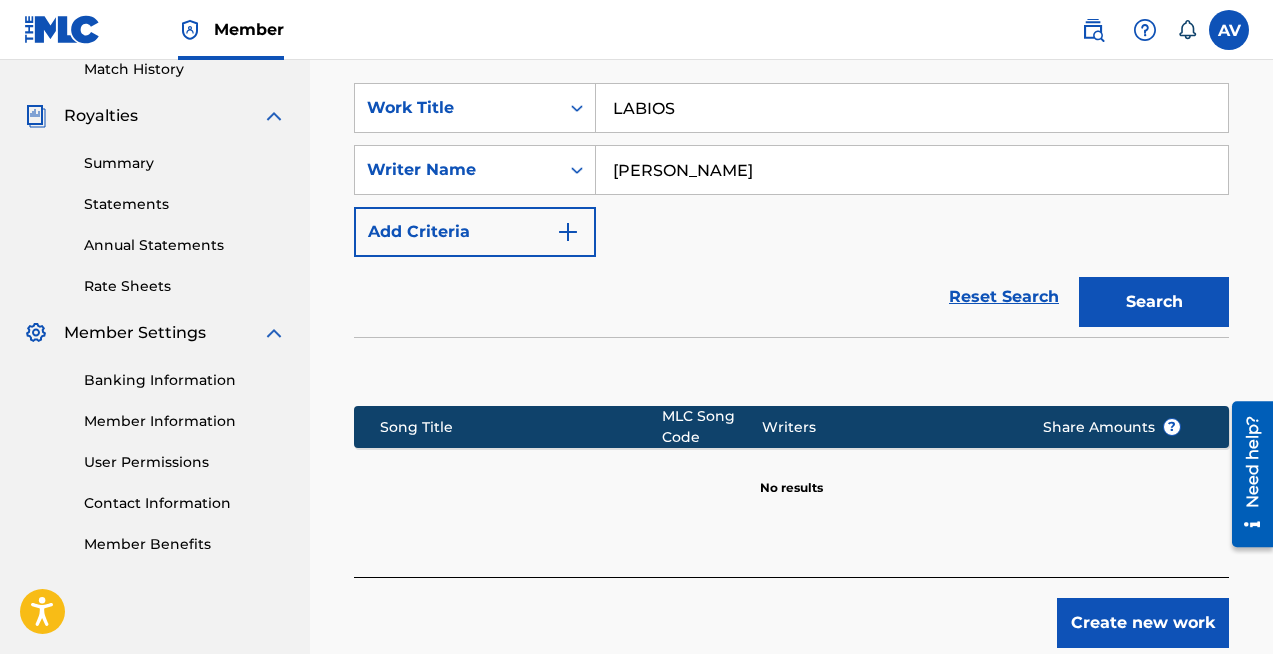 click on "Search" at bounding box center (1154, 302) 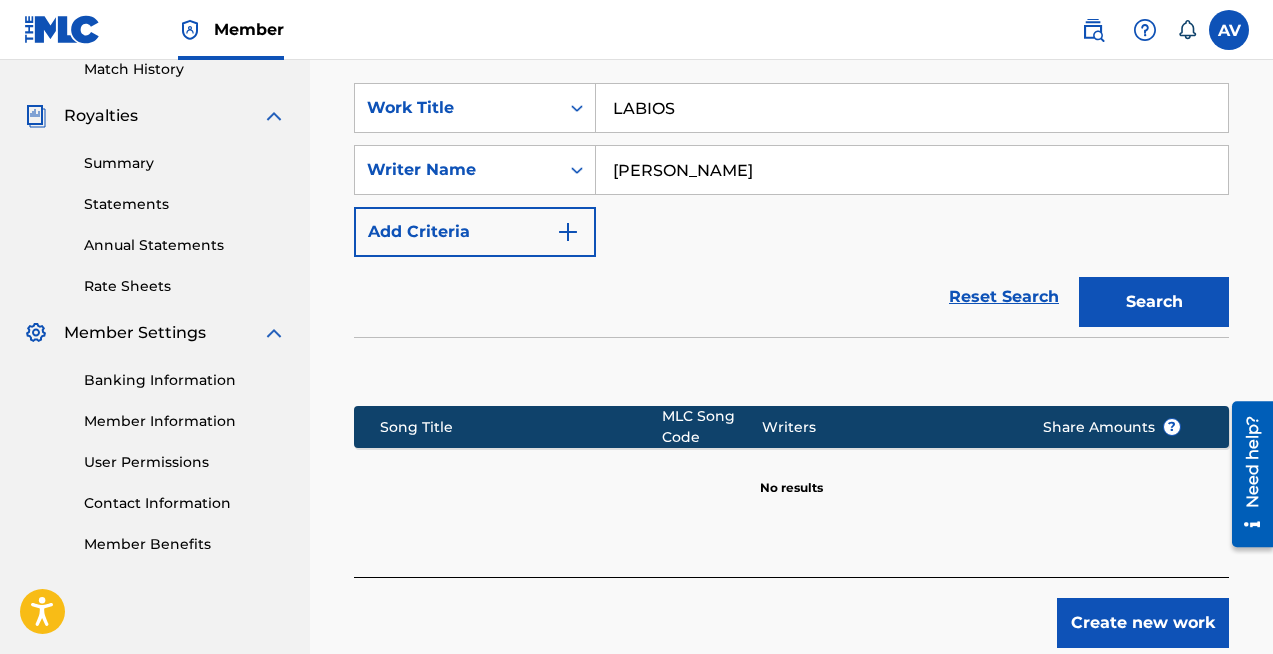 click on "LABIOS" at bounding box center [912, 108] 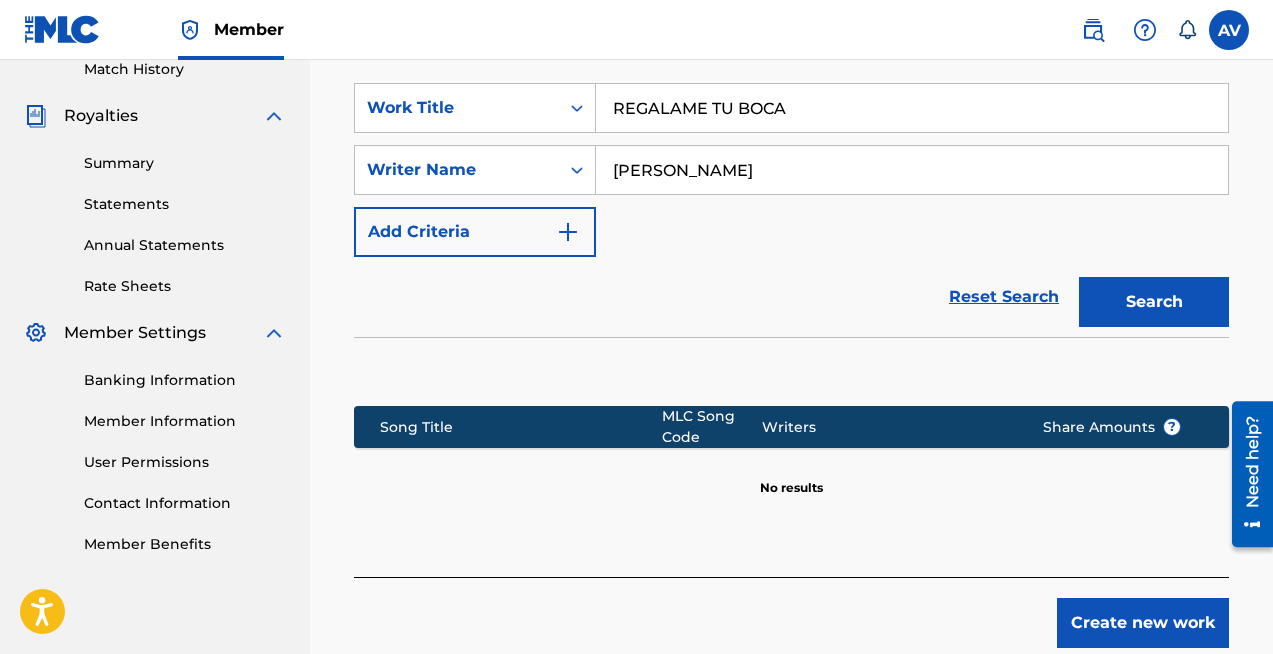 type on "REGALAME TU BOCA" 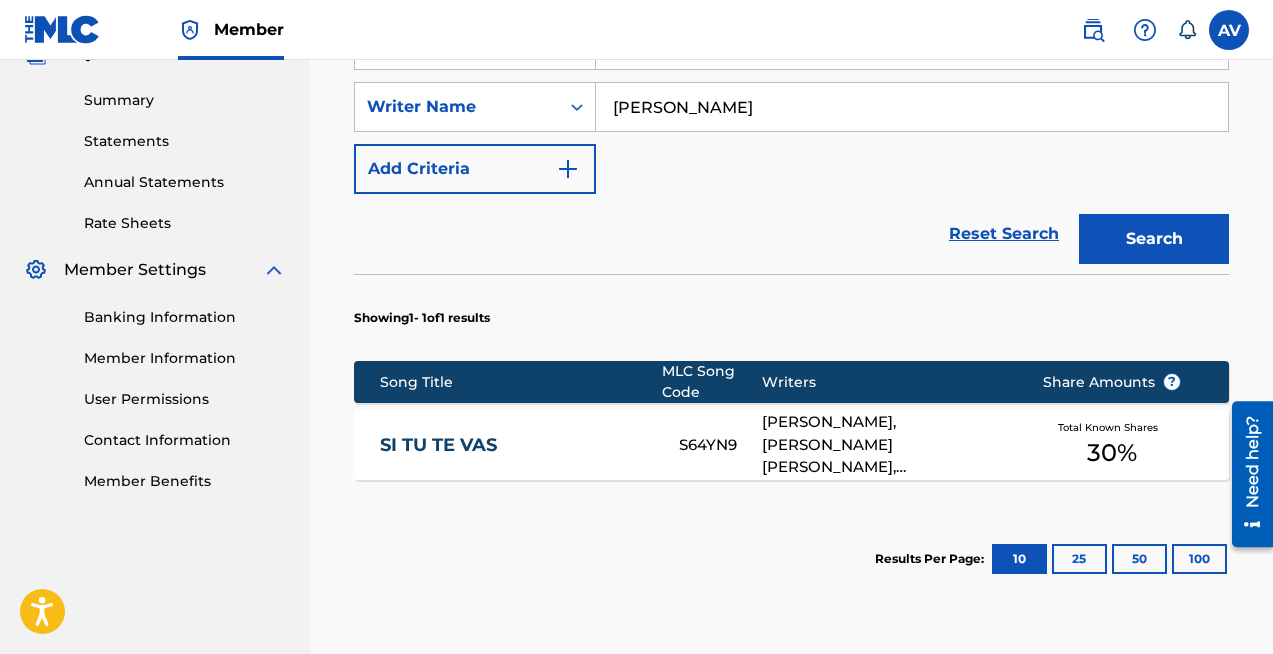 scroll, scrollTop: 643, scrollLeft: 0, axis: vertical 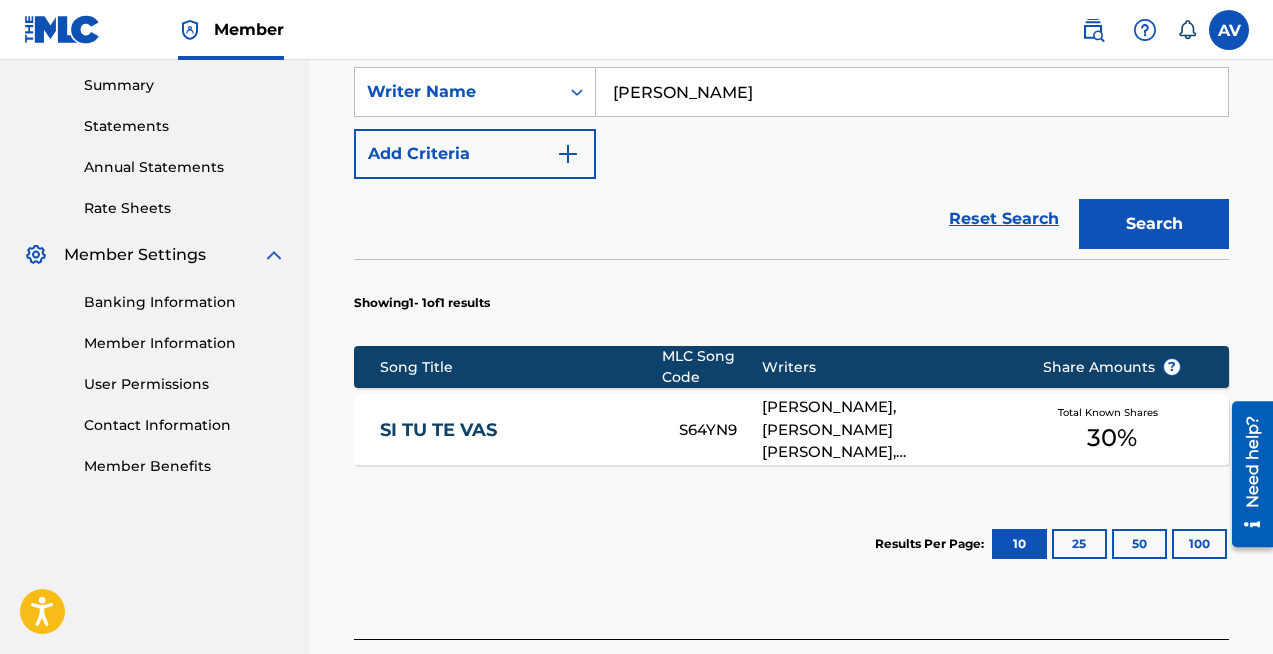 click on "[PERSON_NAME], [PERSON_NAME] [PERSON_NAME], [PERSON_NAME], [PERSON_NAME]" at bounding box center (886, 430) 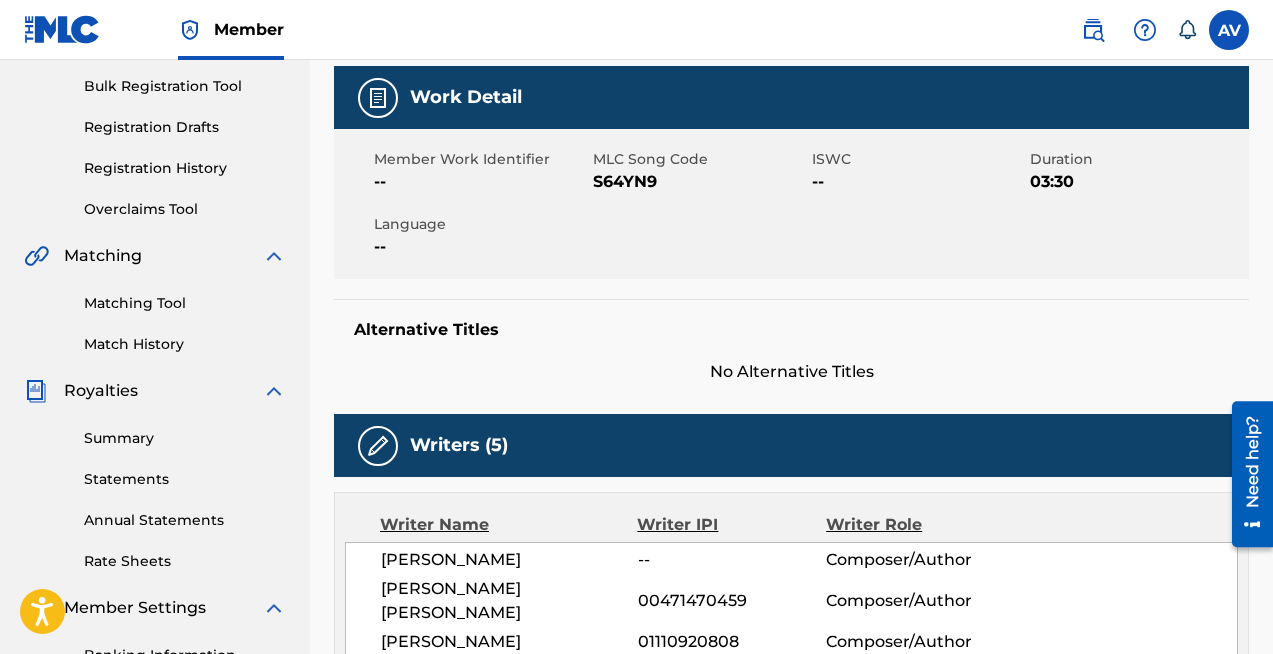 scroll, scrollTop: 0, scrollLeft: 0, axis: both 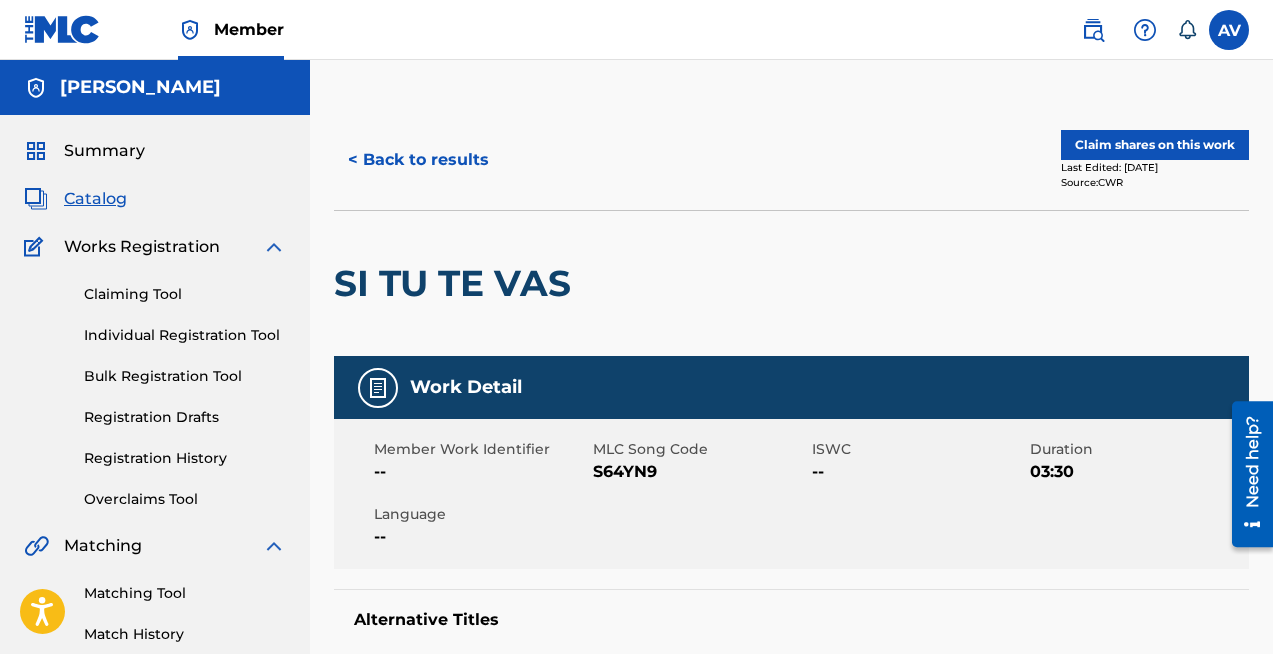 click on "Individual Registration Tool" at bounding box center [185, 335] 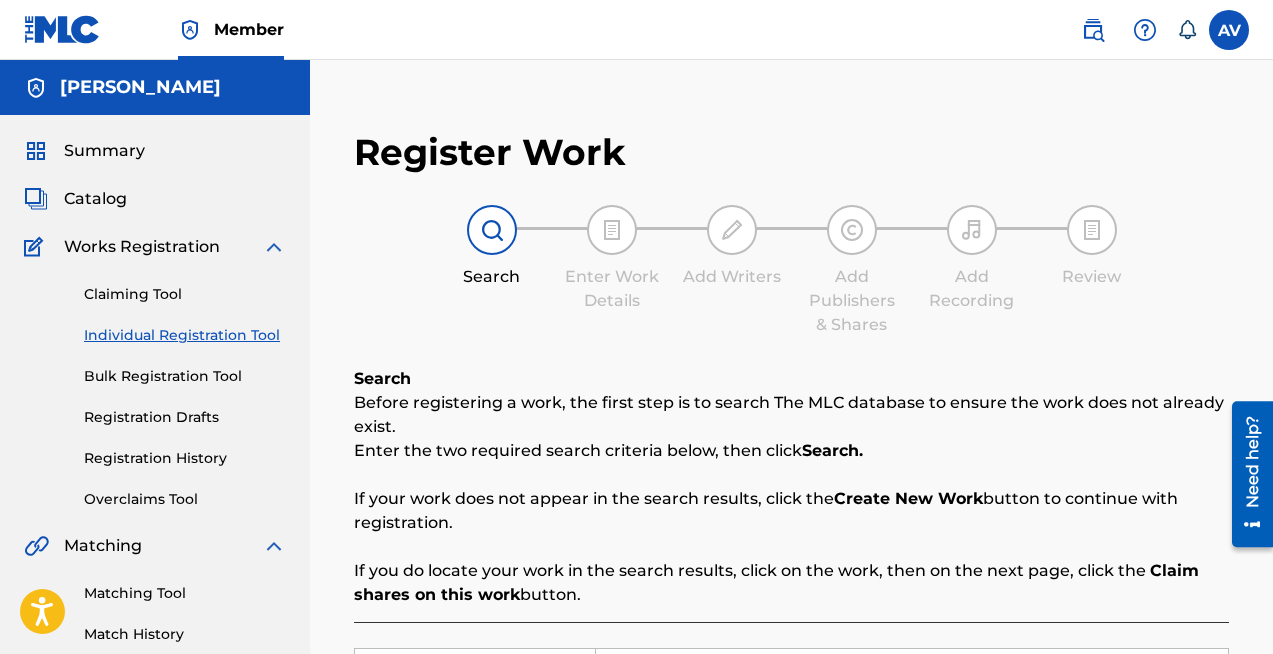 scroll, scrollTop: 397, scrollLeft: 0, axis: vertical 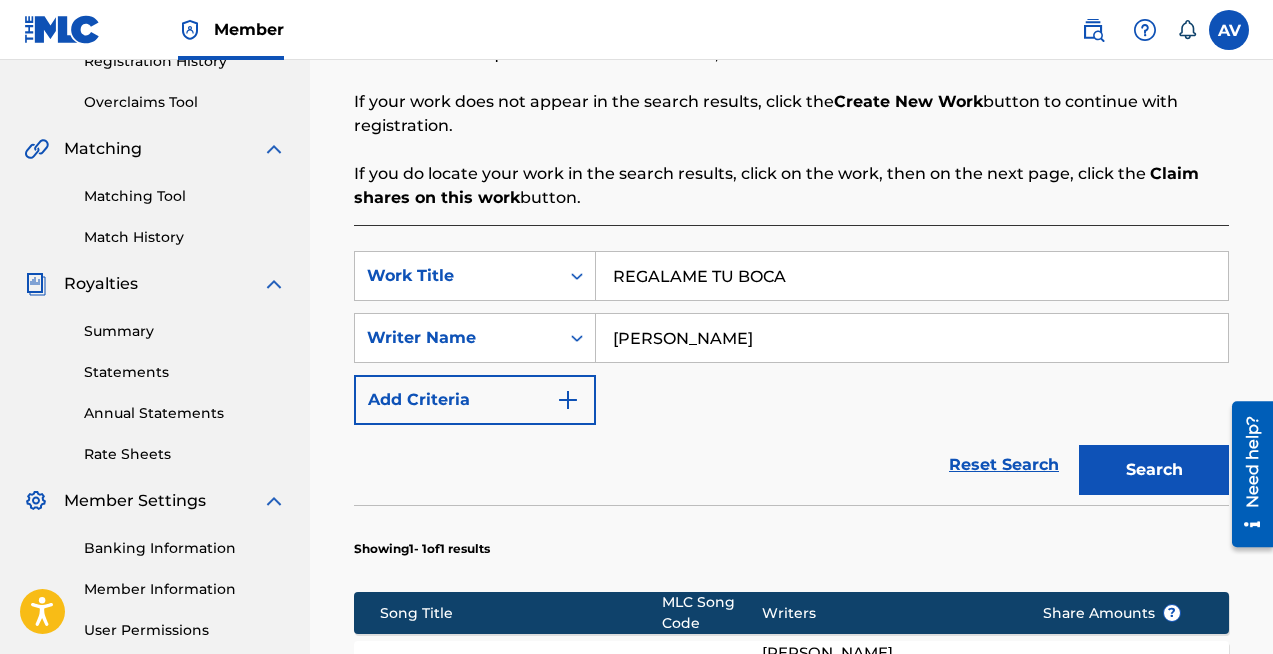 click on "Search" at bounding box center (1154, 470) 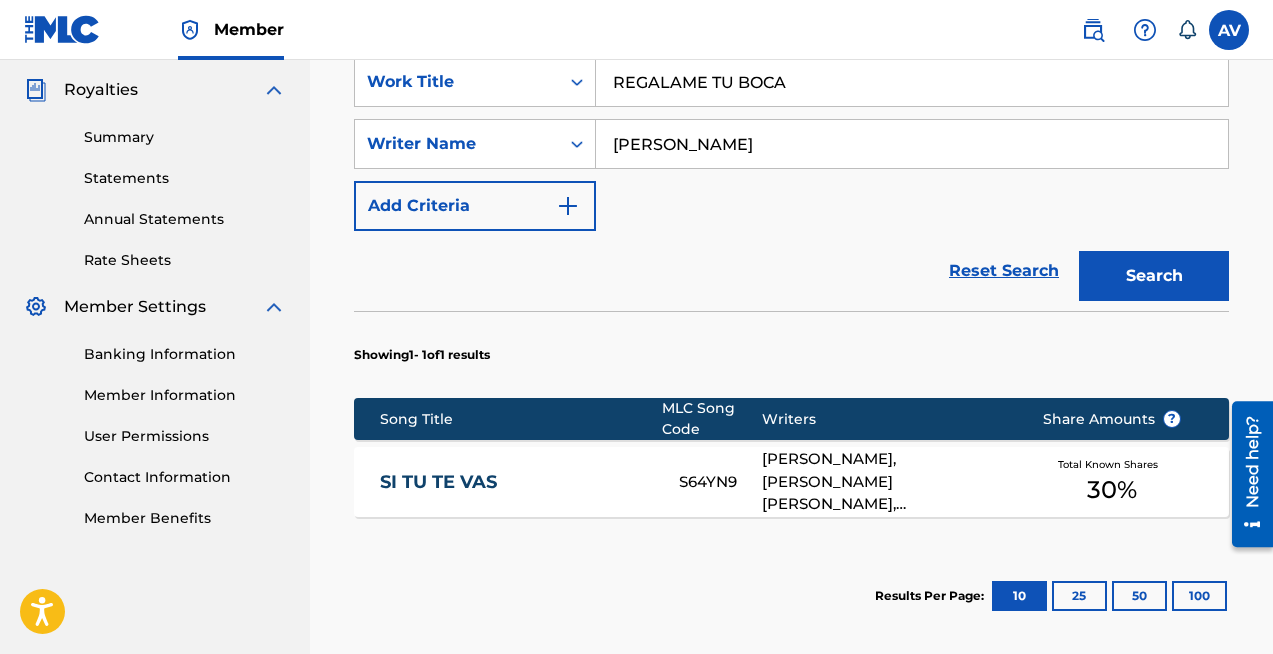 scroll, scrollTop: 460, scrollLeft: 0, axis: vertical 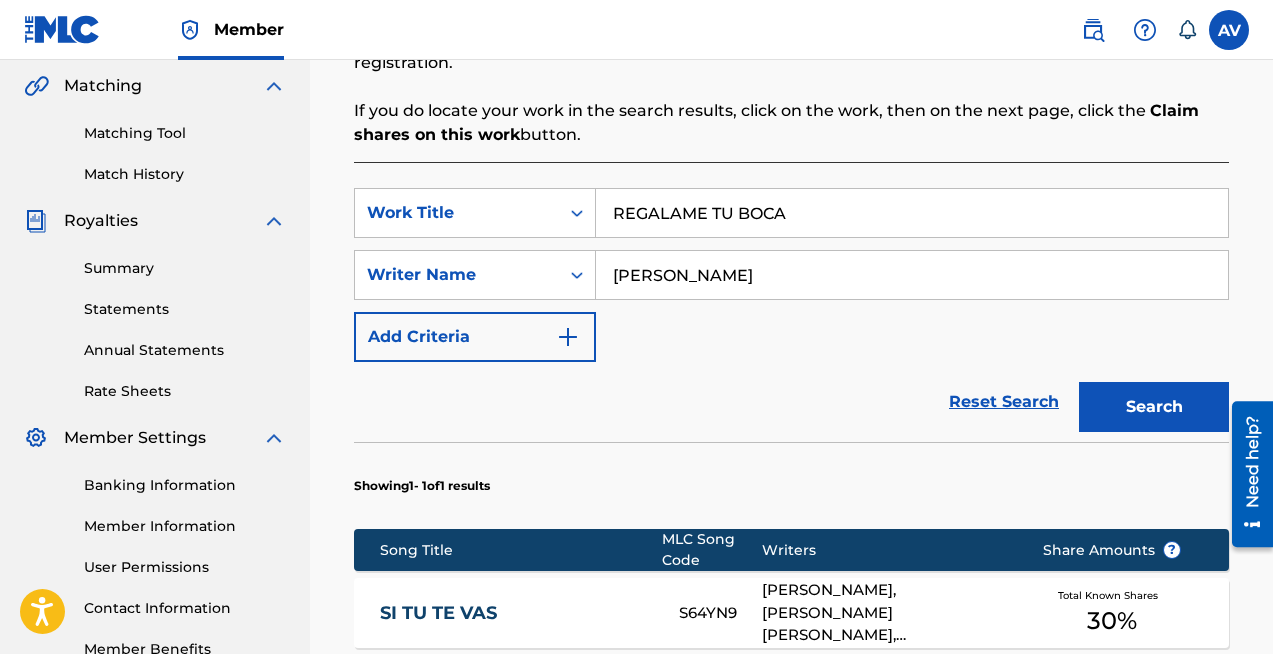 click on "Annual Statements" at bounding box center [185, 350] 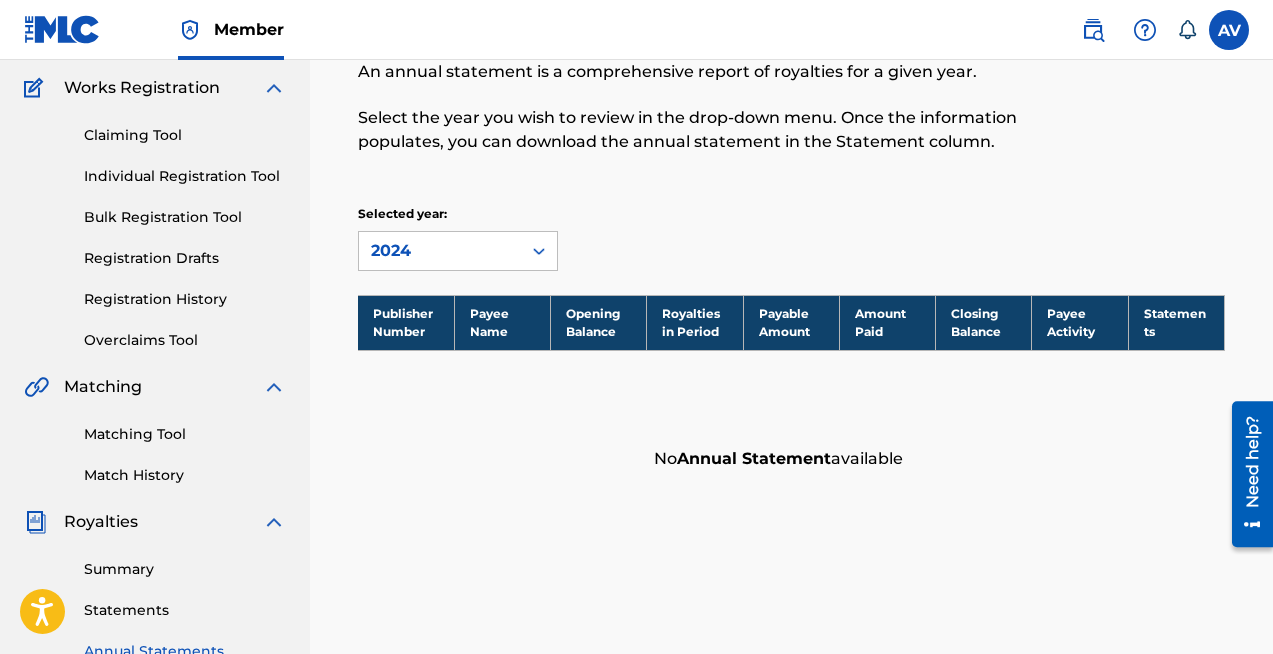 scroll, scrollTop: 161, scrollLeft: 0, axis: vertical 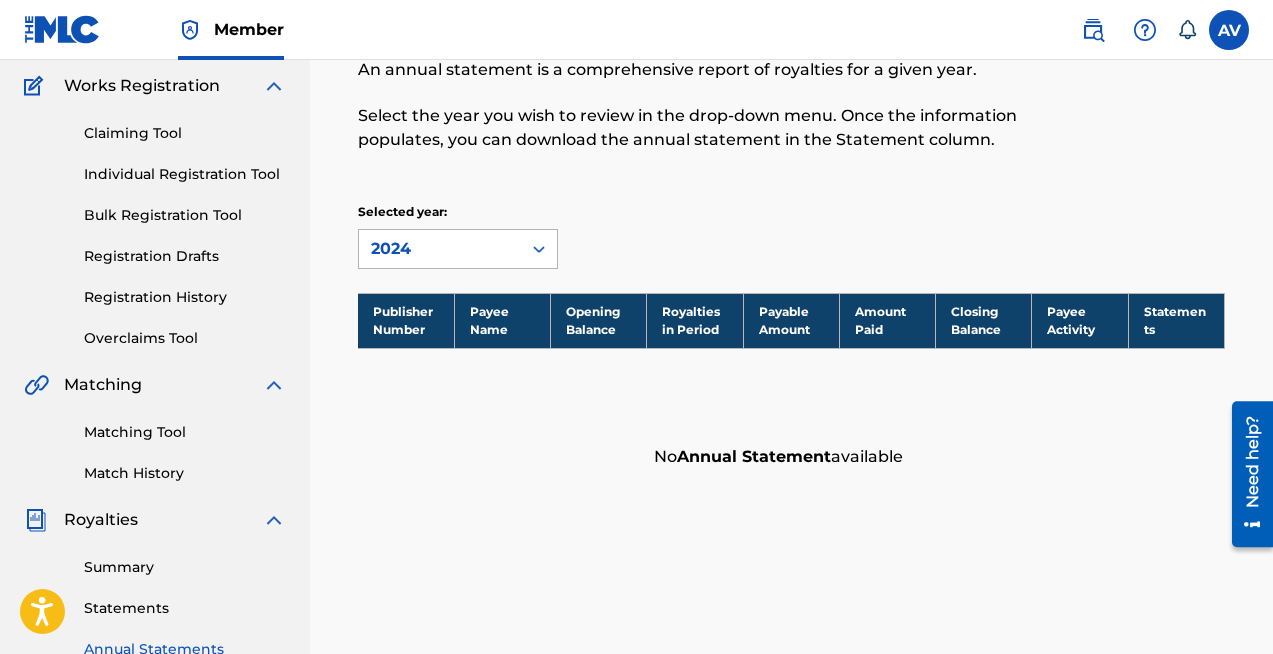 click on "2024" at bounding box center (440, 249) 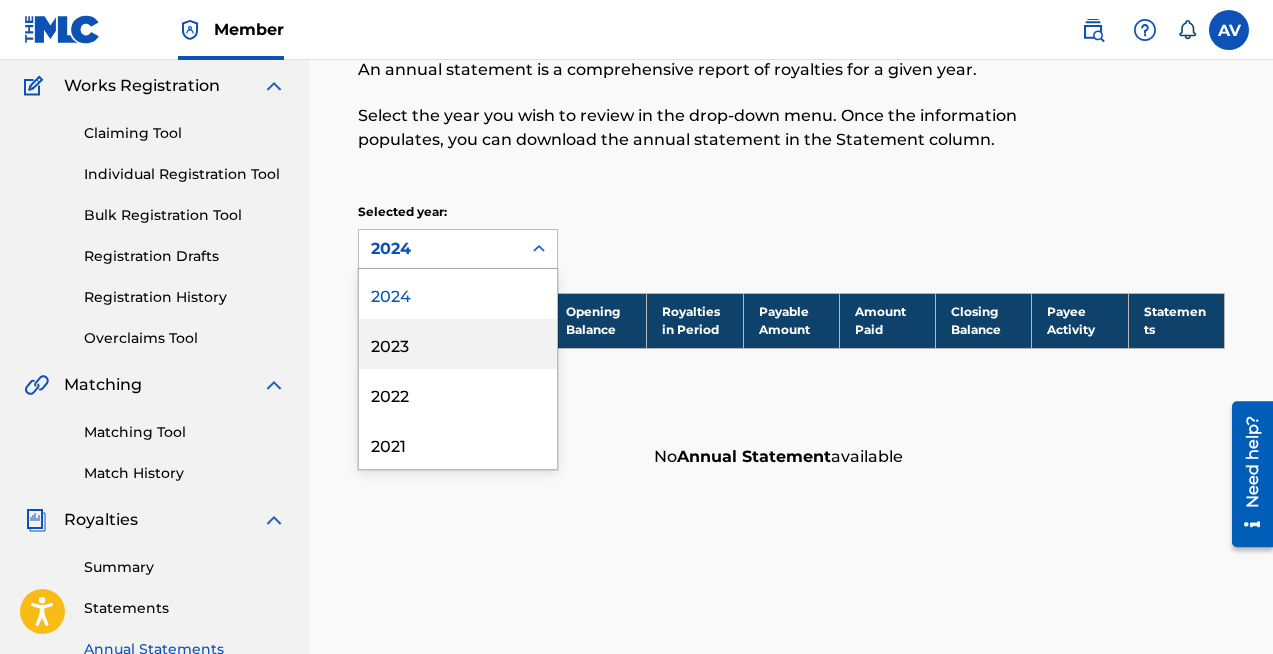 click on "2023" at bounding box center (458, 344) 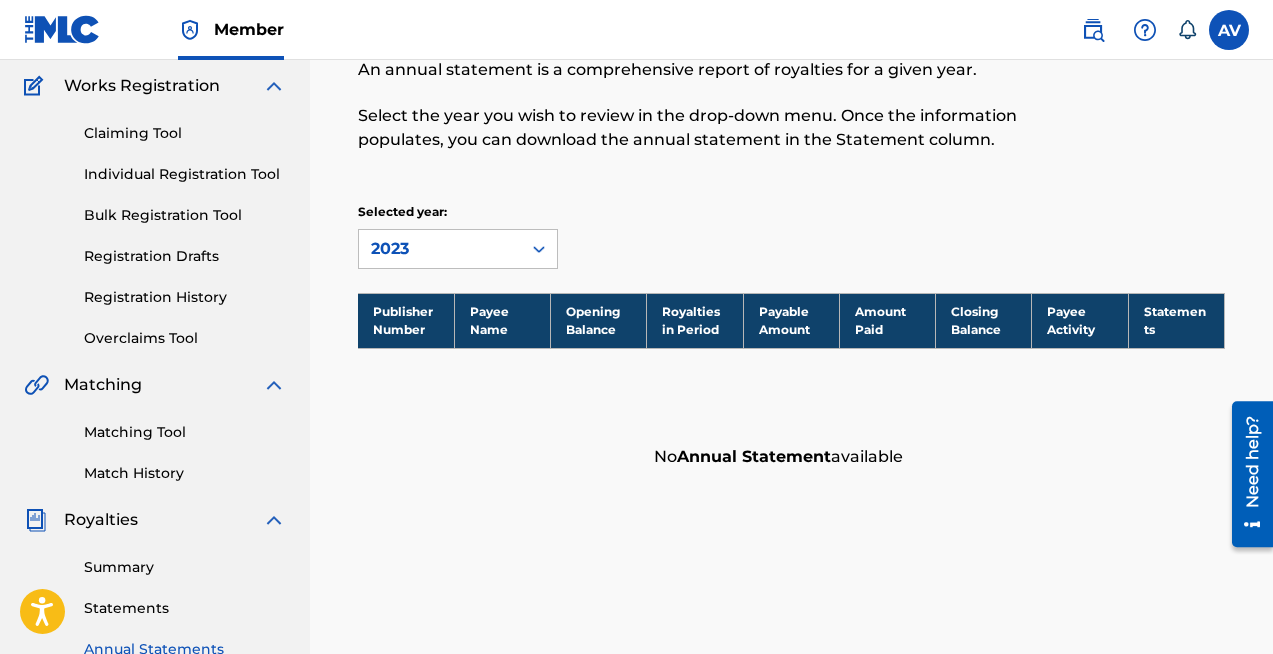 click on "Registration History" at bounding box center [185, 297] 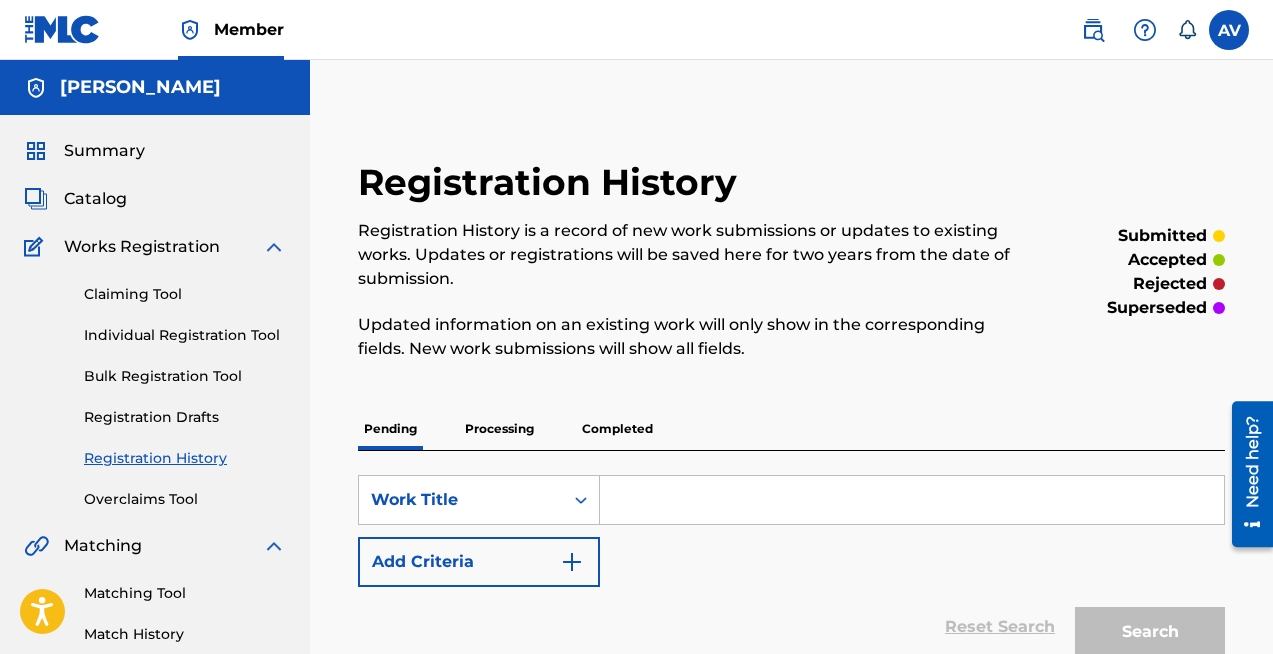 click at bounding box center (912, 500) 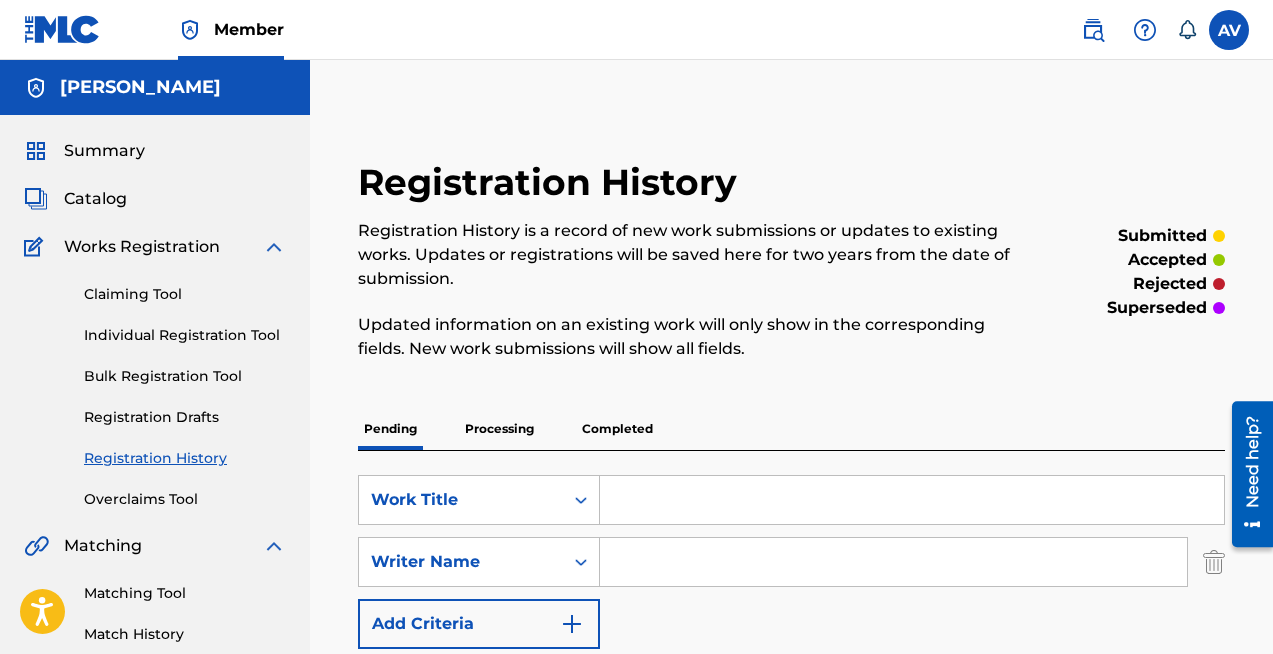 click at bounding box center [893, 562] 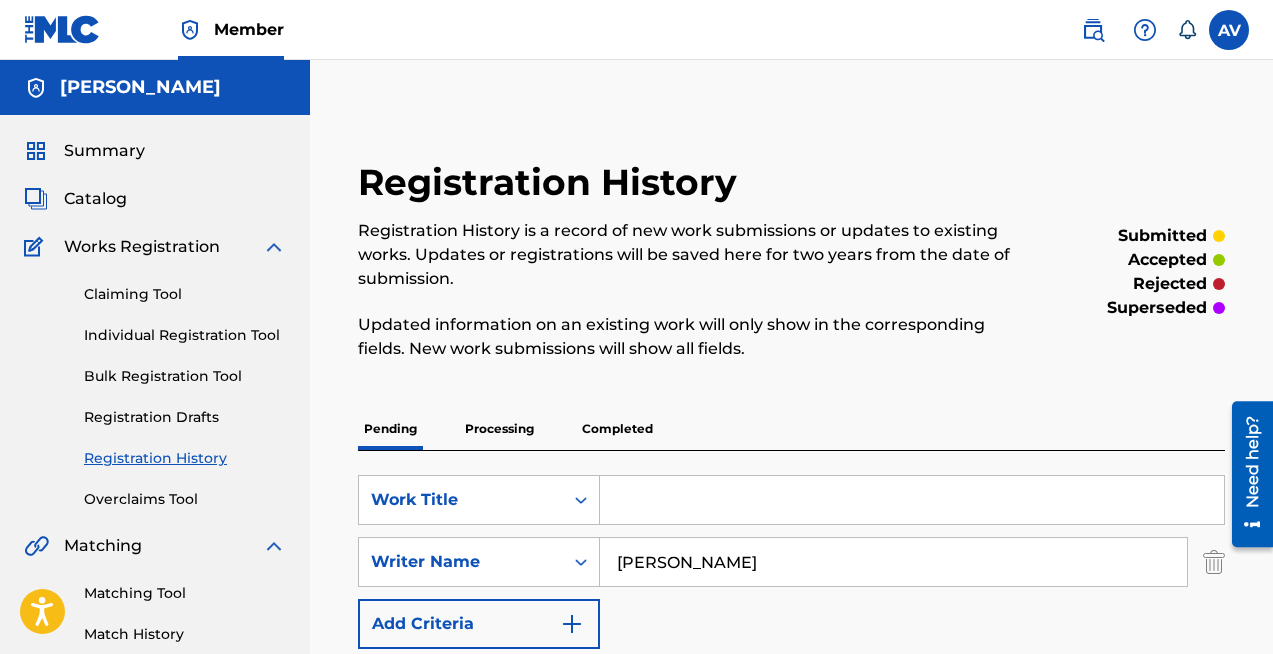click at bounding box center (912, 500) 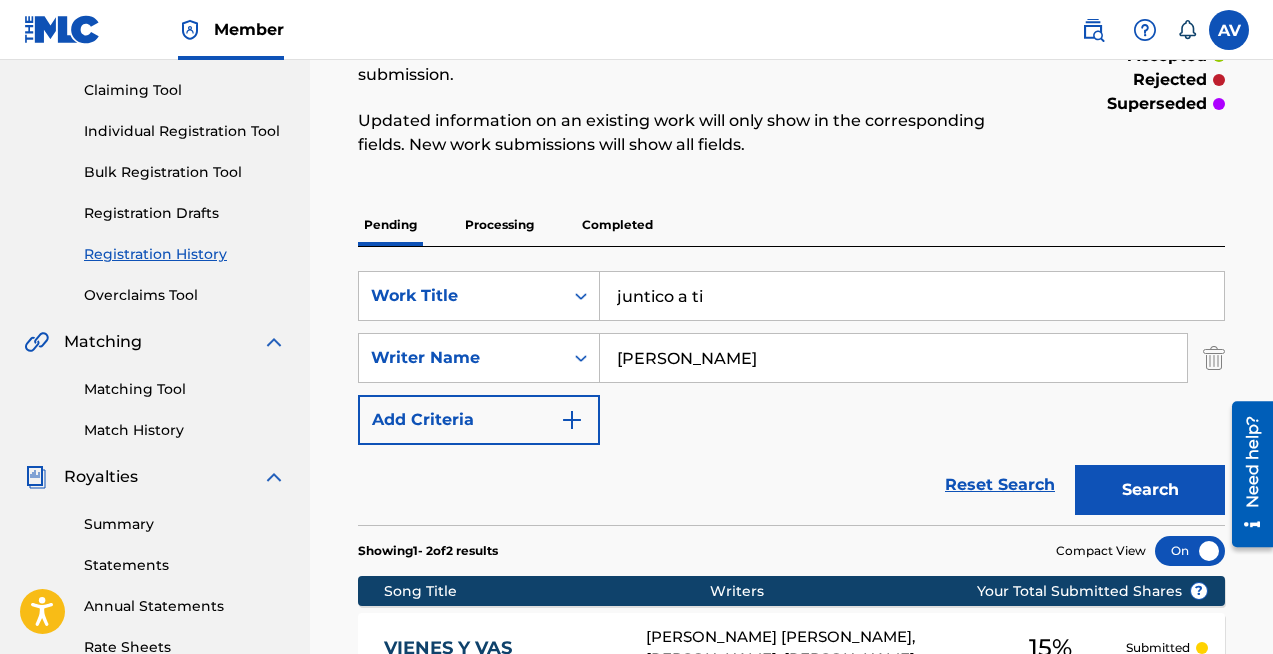 scroll, scrollTop: 374, scrollLeft: 0, axis: vertical 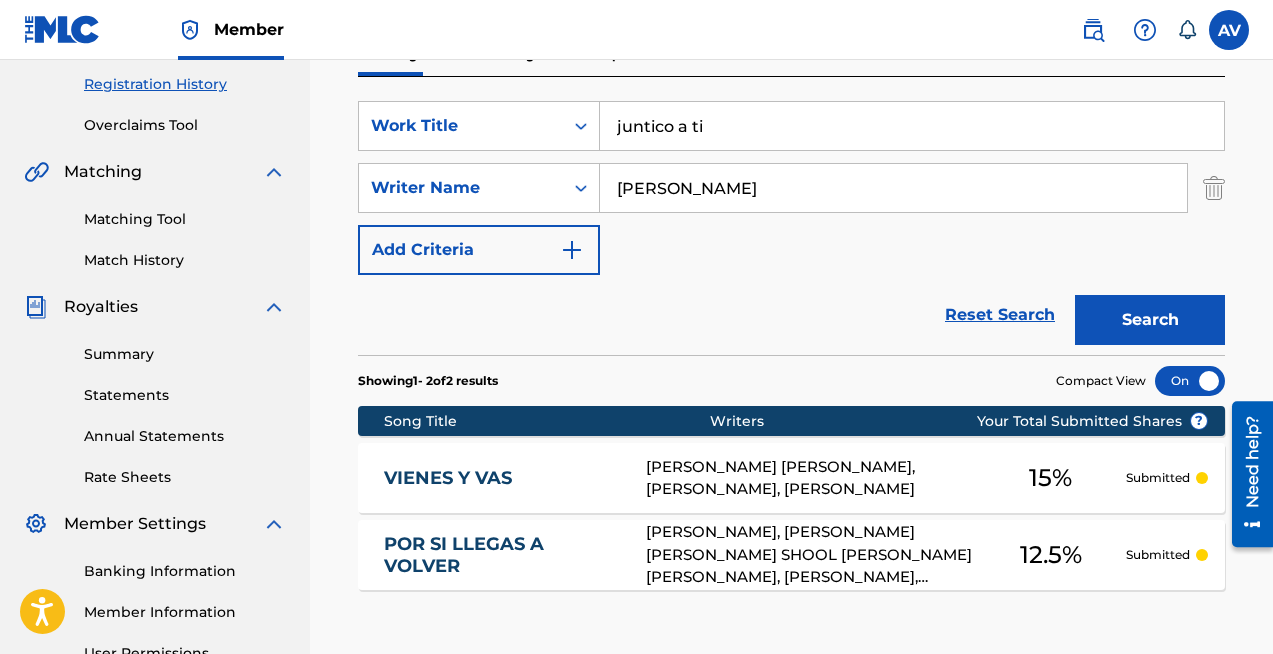 click on "Search" at bounding box center (1150, 320) 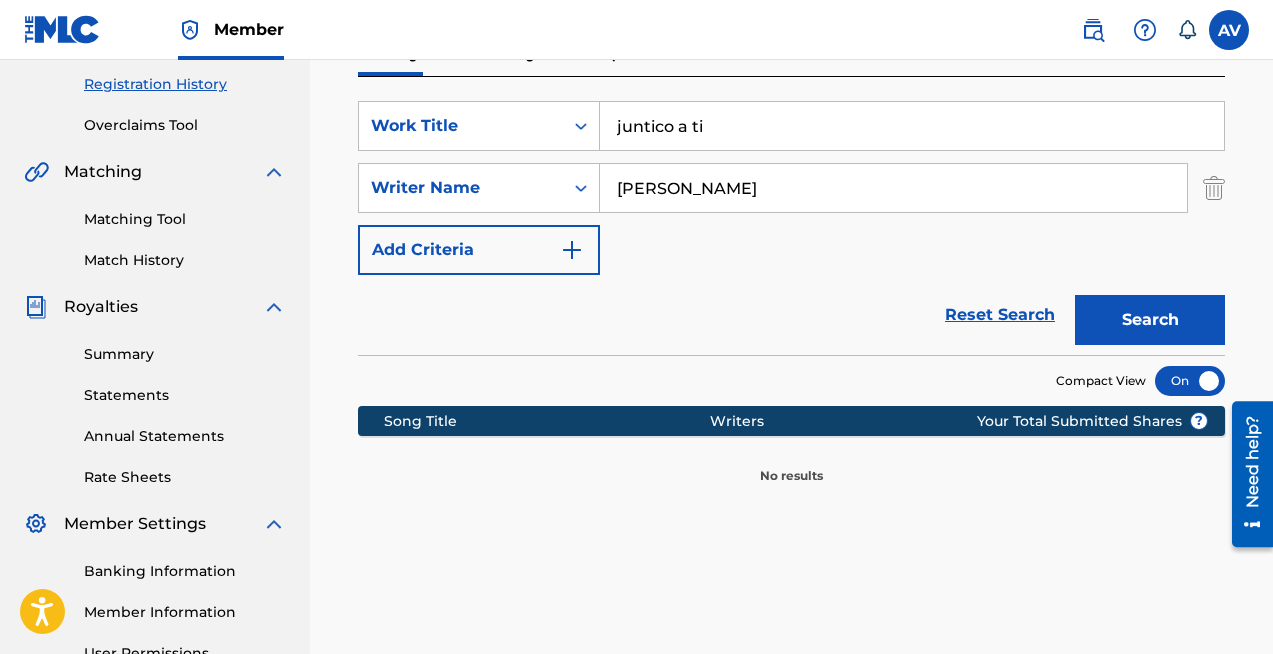 click on "juntico a ti" at bounding box center [912, 126] 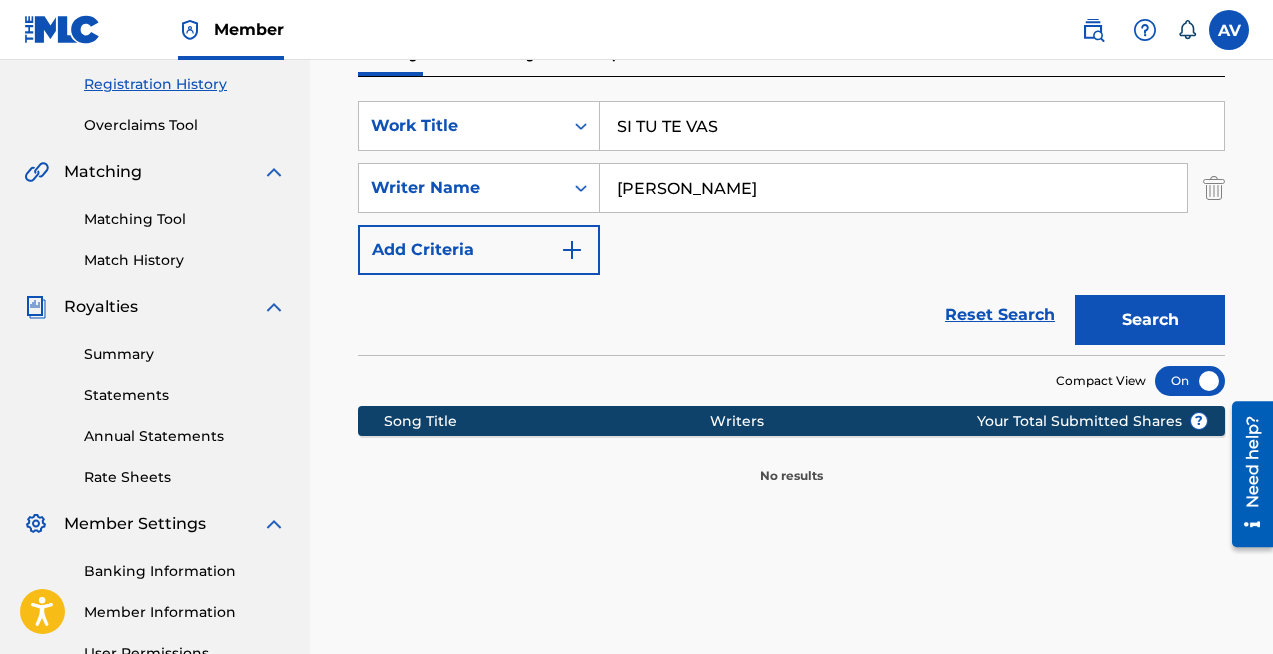 type on "SI TU TE VAS" 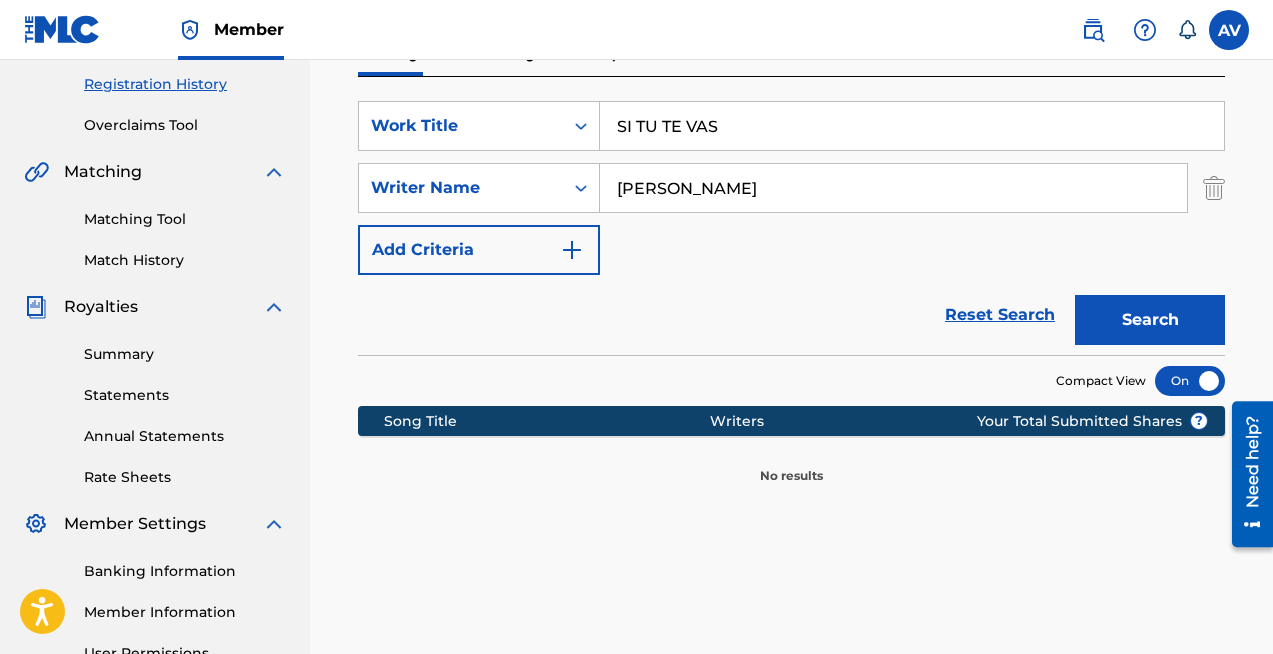 click on "SI TU TE VAS" at bounding box center [912, 126] 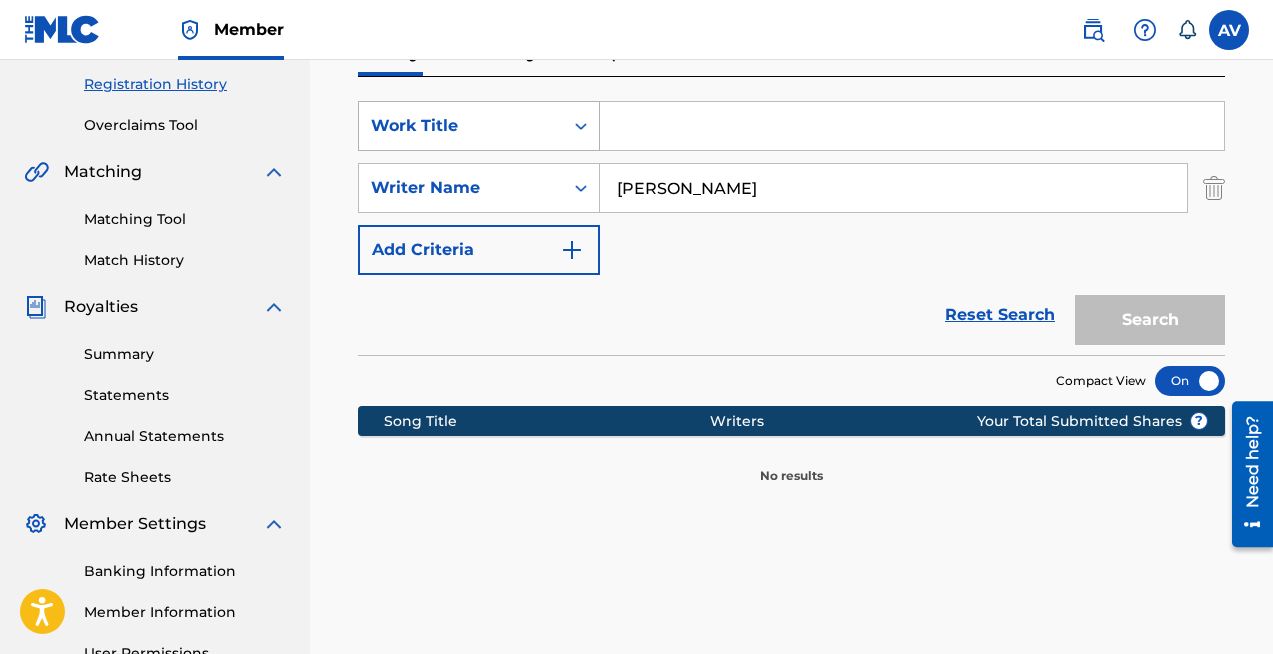 type 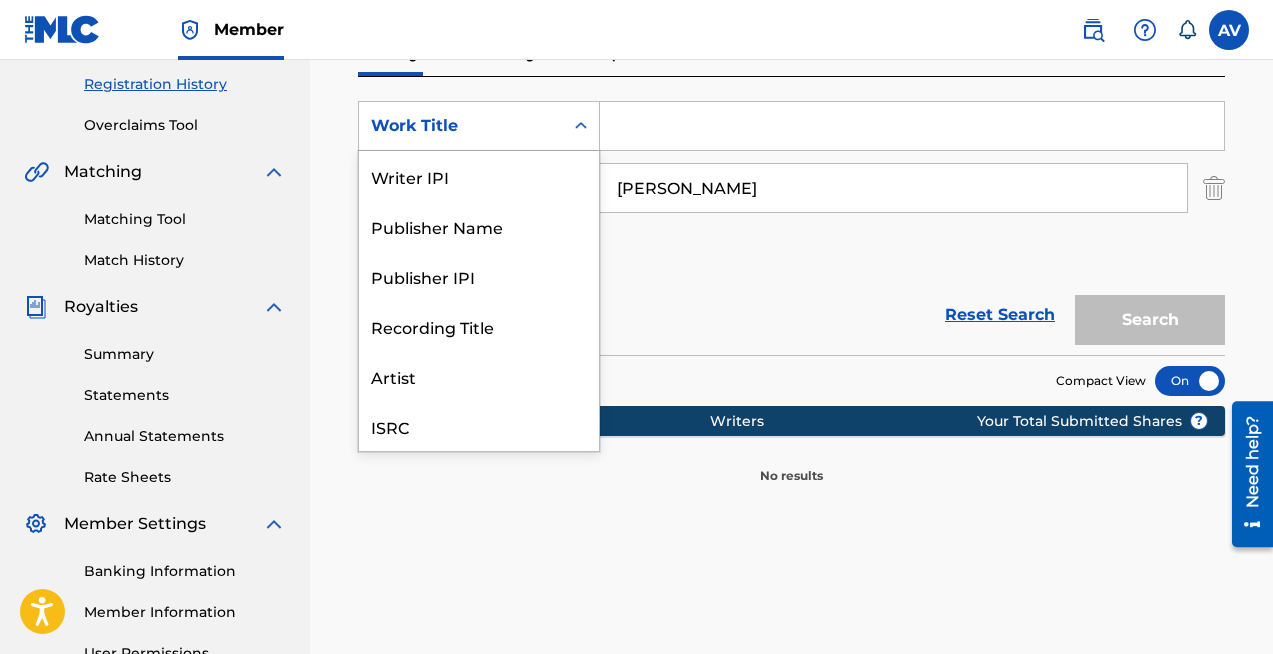 click 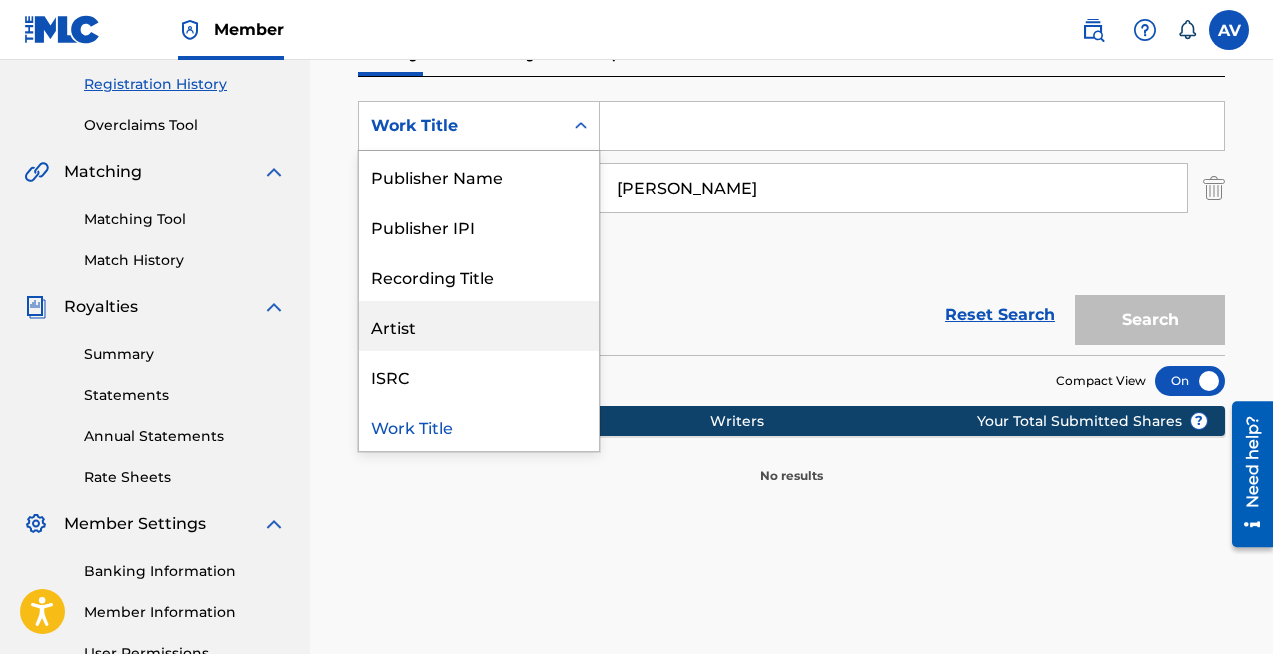 click on "Artist" at bounding box center (479, 326) 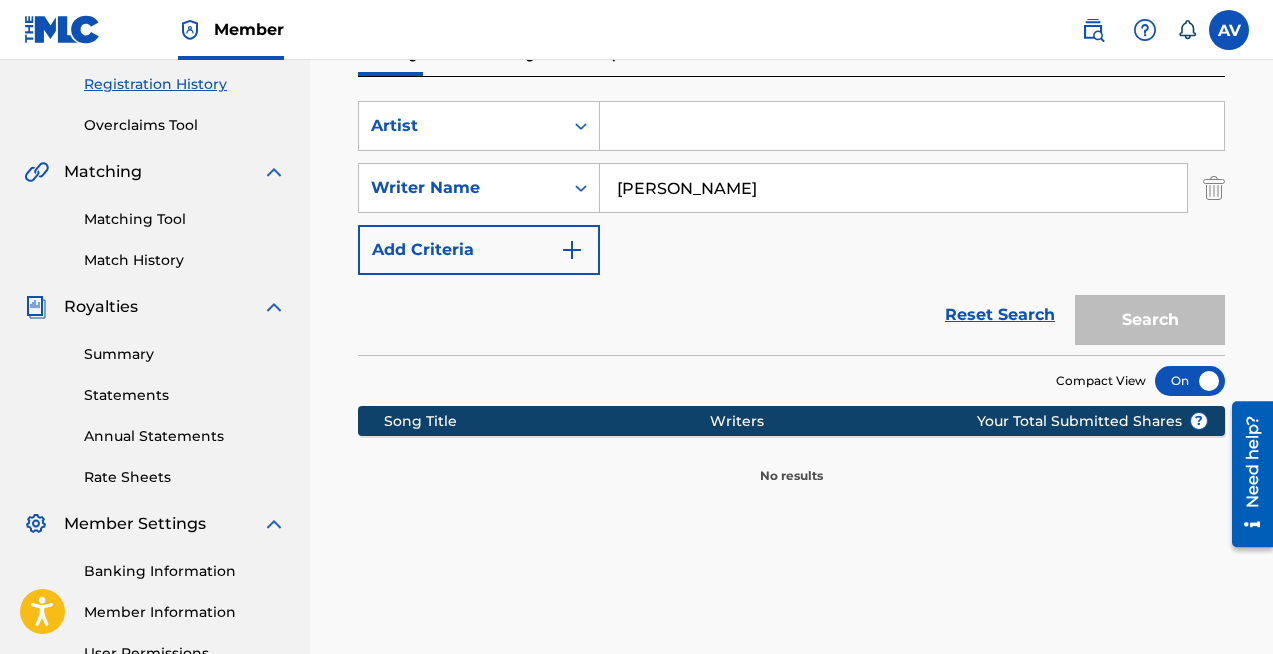 click at bounding box center [912, 126] 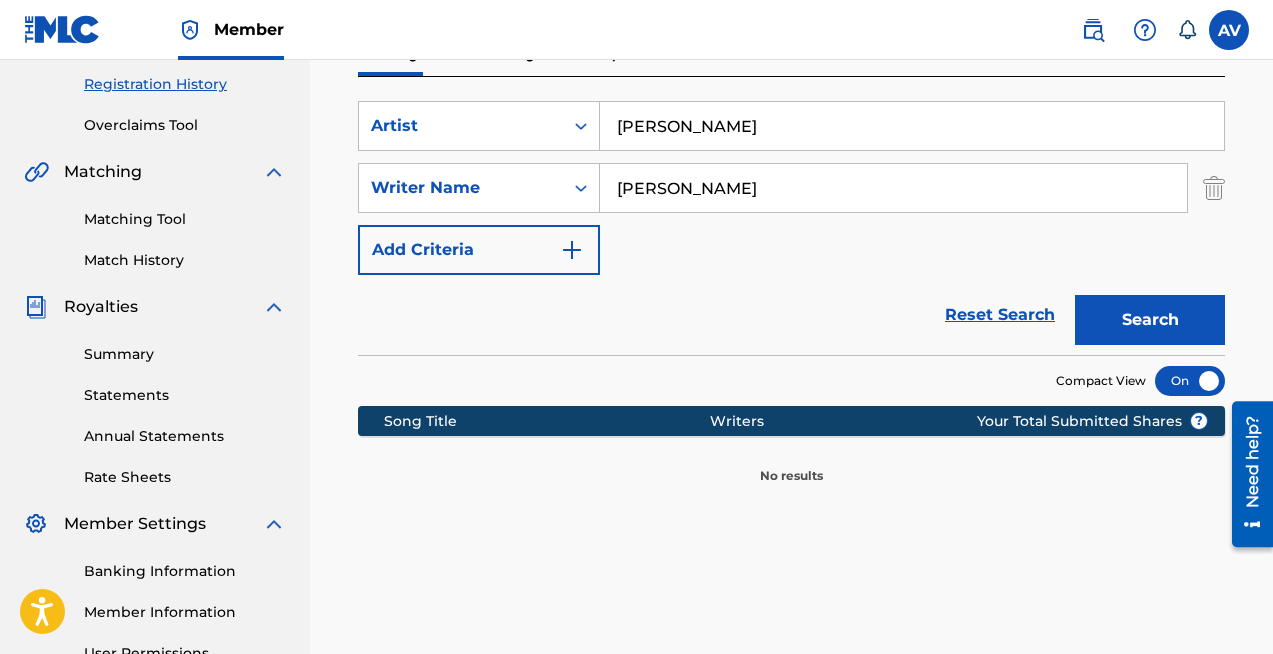 click on "Search" at bounding box center (1150, 320) 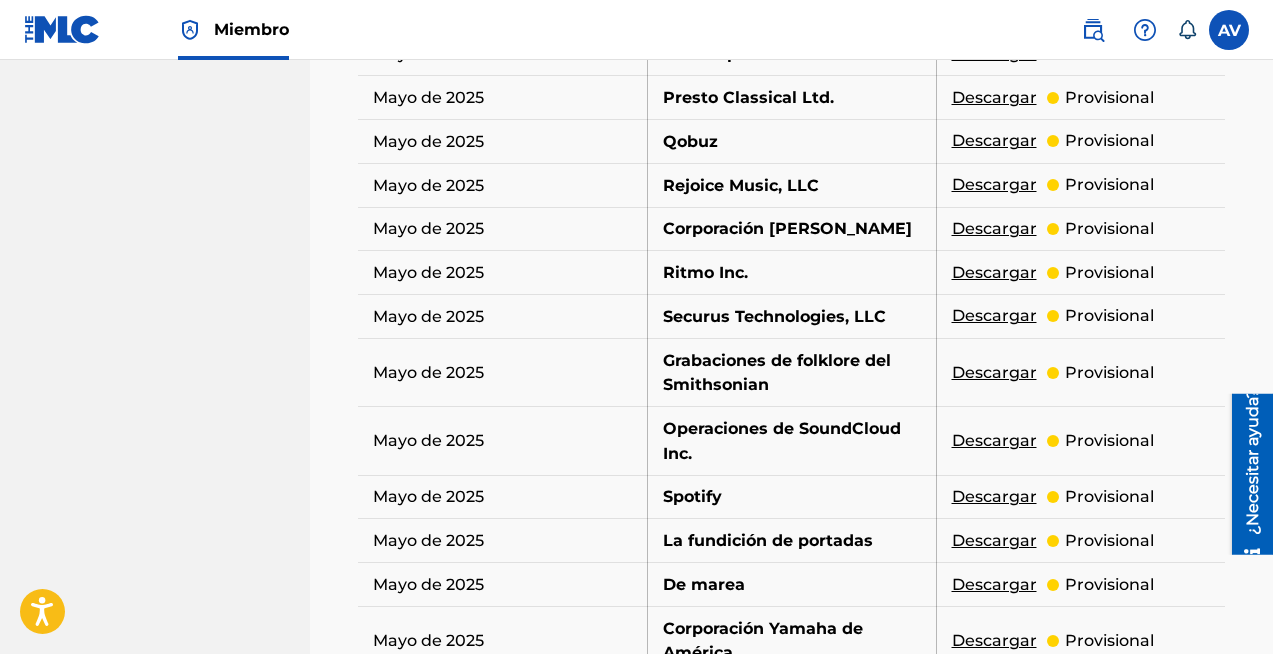 scroll, scrollTop: 1582, scrollLeft: 0, axis: vertical 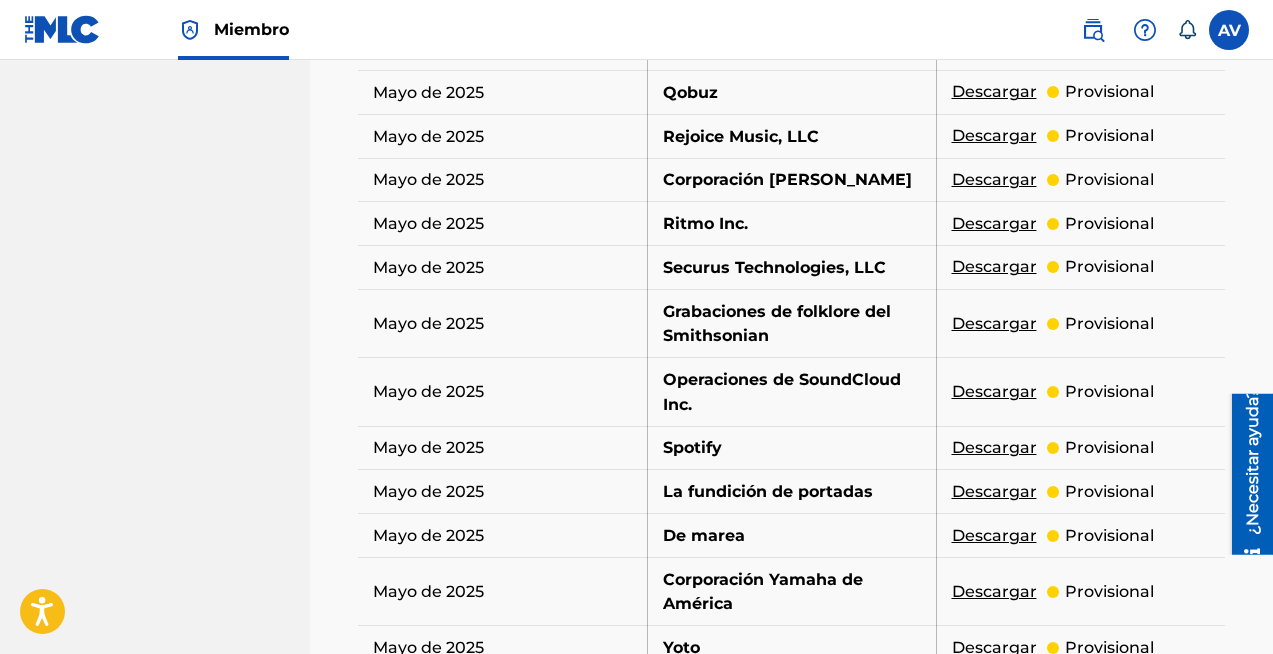 click at bounding box center (1053, 448) 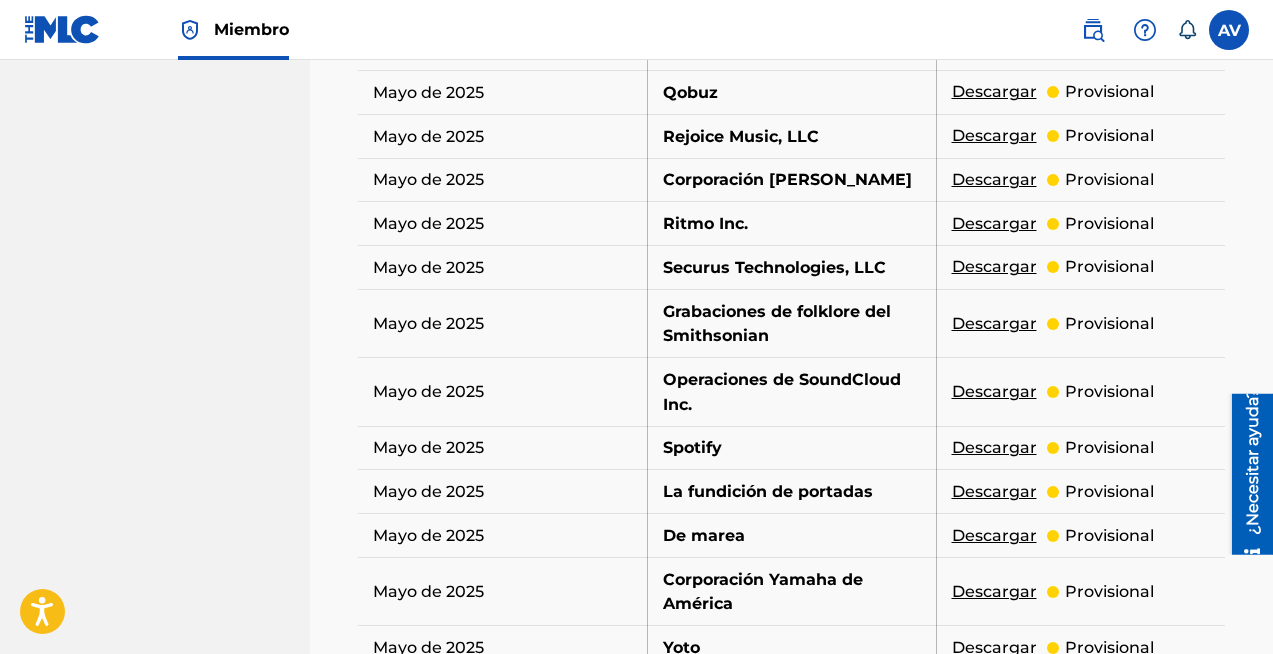 click on "Descargar   provisional" at bounding box center [1080, 448] 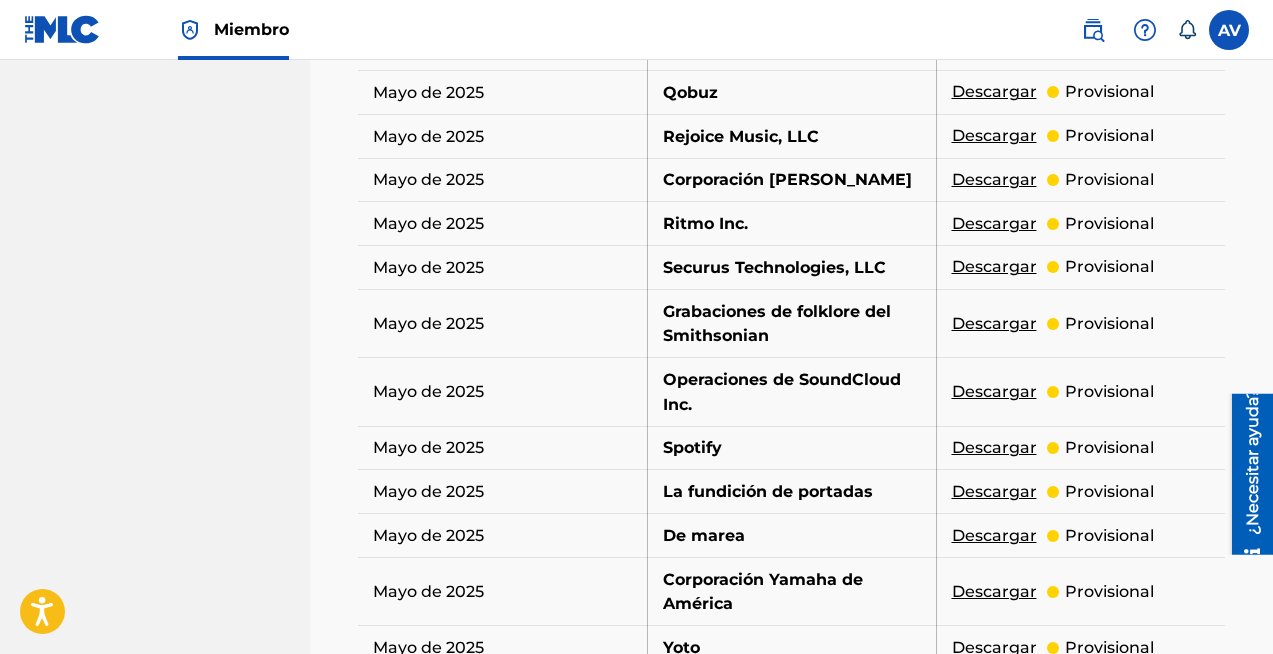 click on "Descargar" at bounding box center [994, 447] 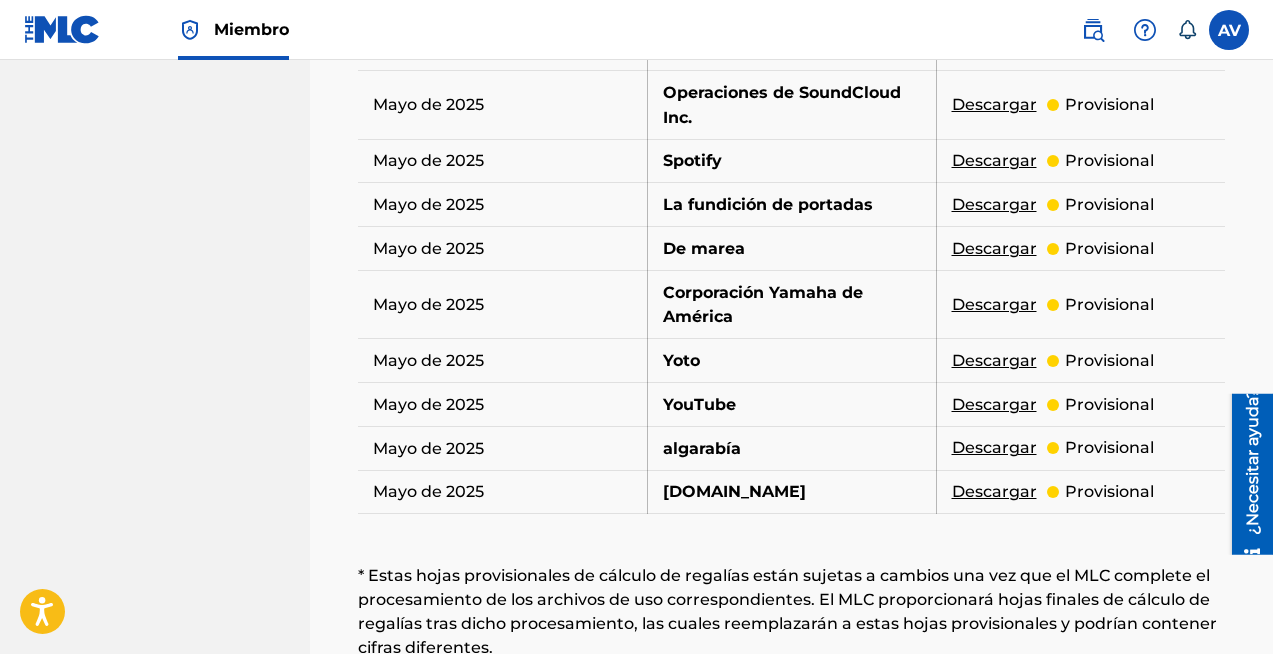 scroll, scrollTop: 1865, scrollLeft: 0, axis: vertical 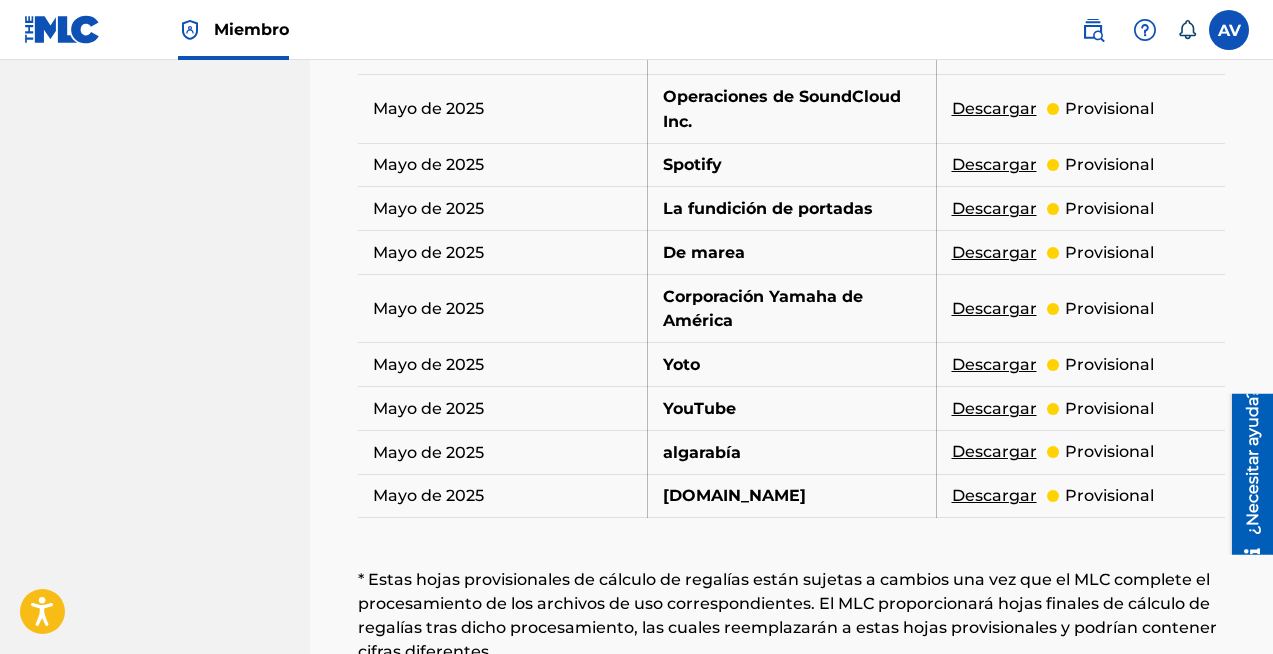 click on "Descargar" at bounding box center [994, 408] 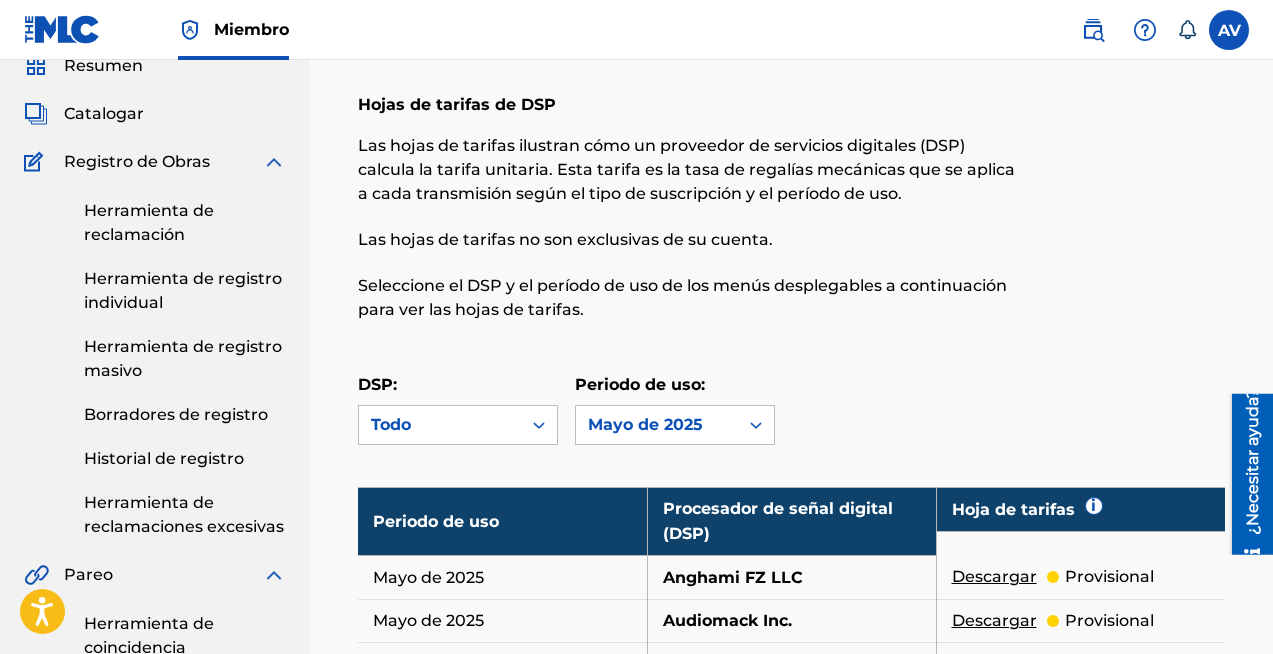 scroll, scrollTop: 61, scrollLeft: 0, axis: vertical 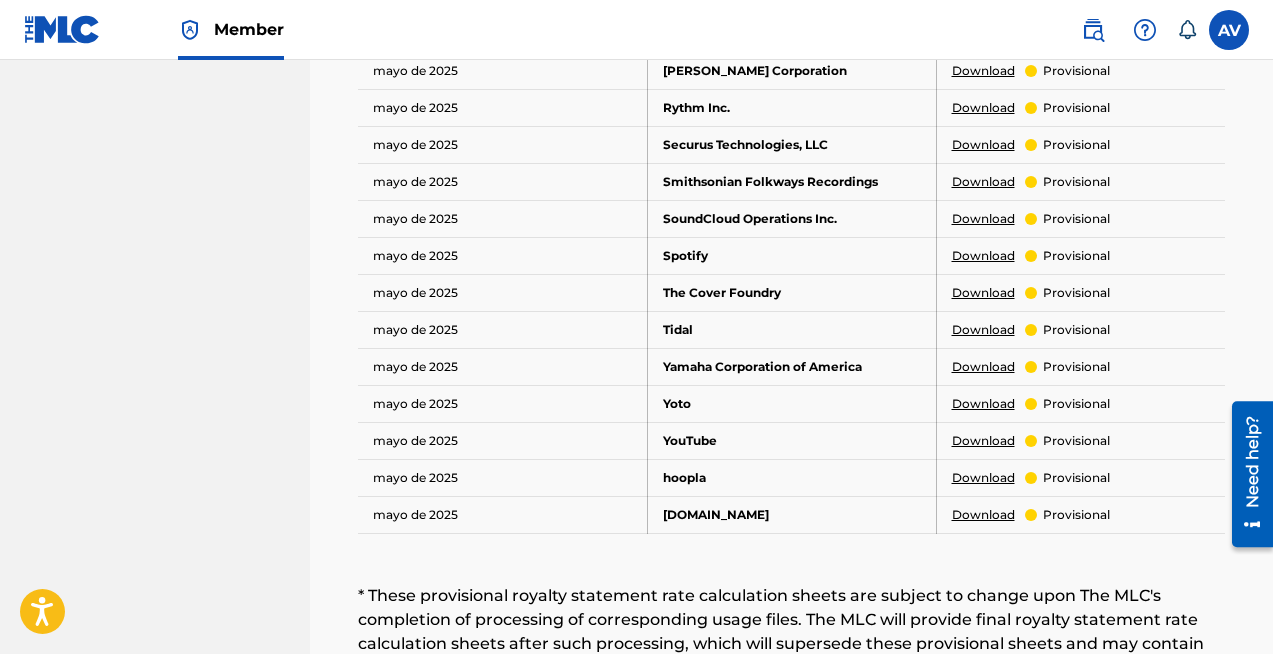 click on "Download" at bounding box center (983, 330) 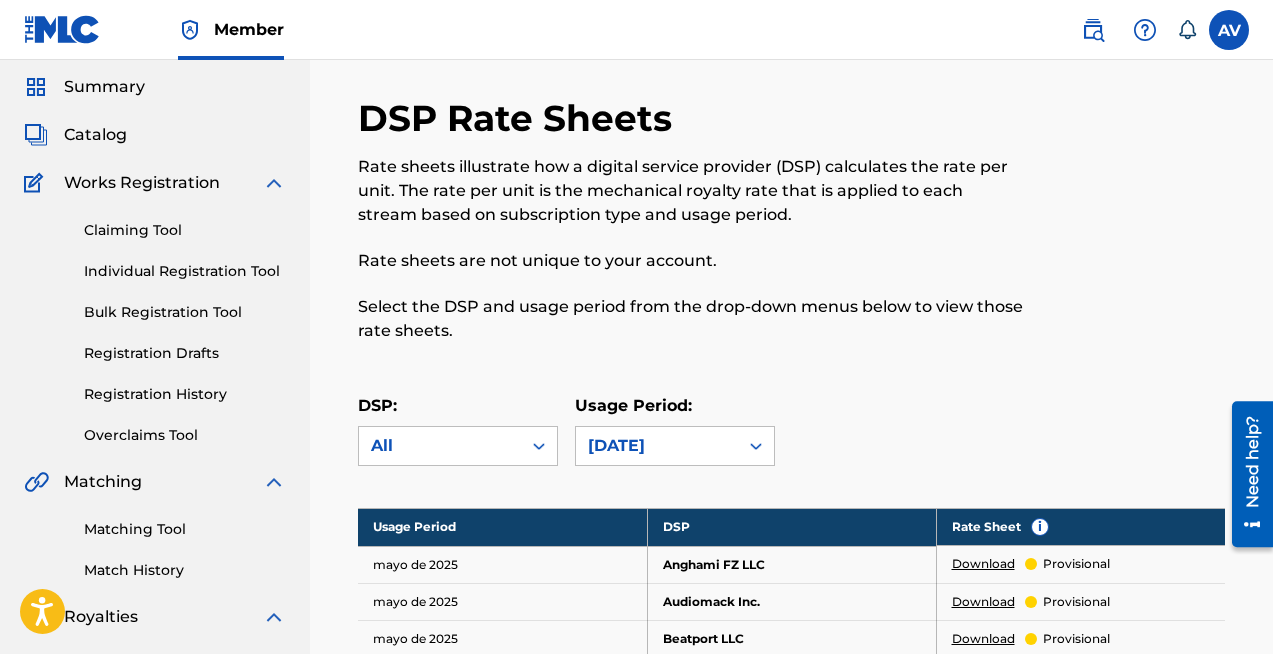 scroll, scrollTop: 0, scrollLeft: 0, axis: both 